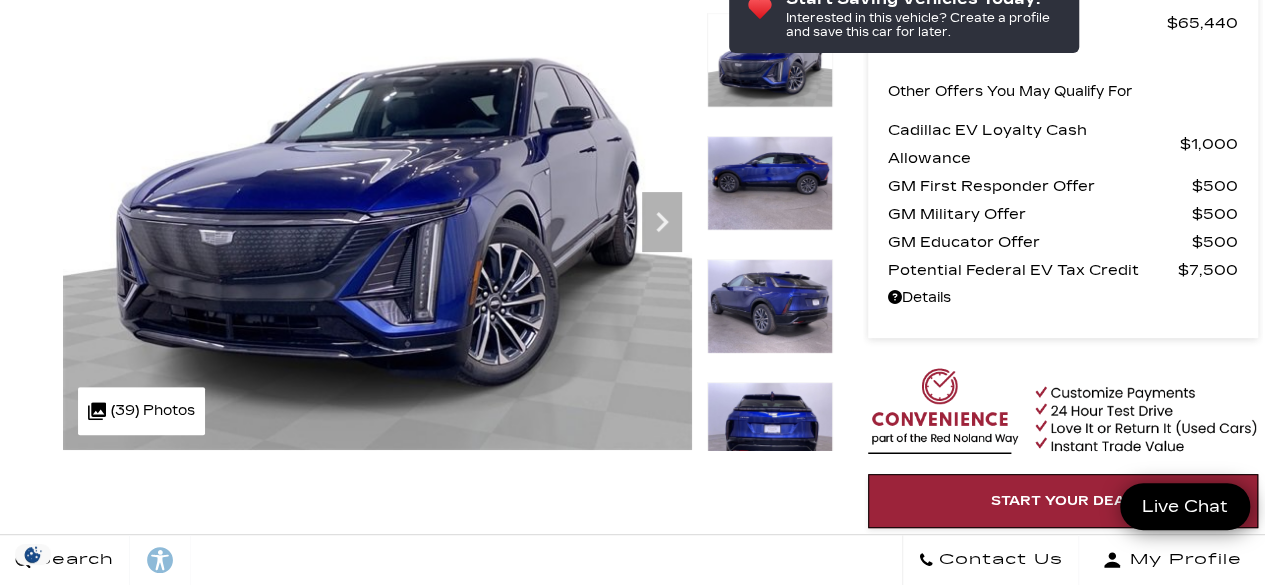 scroll, scrollTop: 74, scrollLeft: 0, axis: vertical 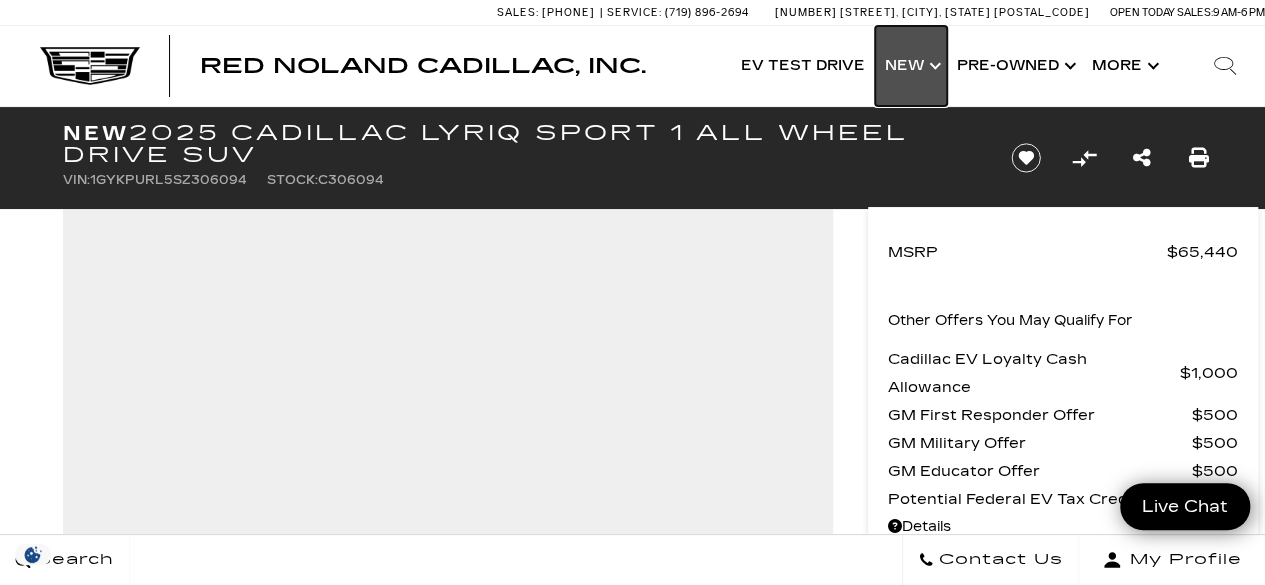 click on "Show  New" at bounding box center (911, 66) 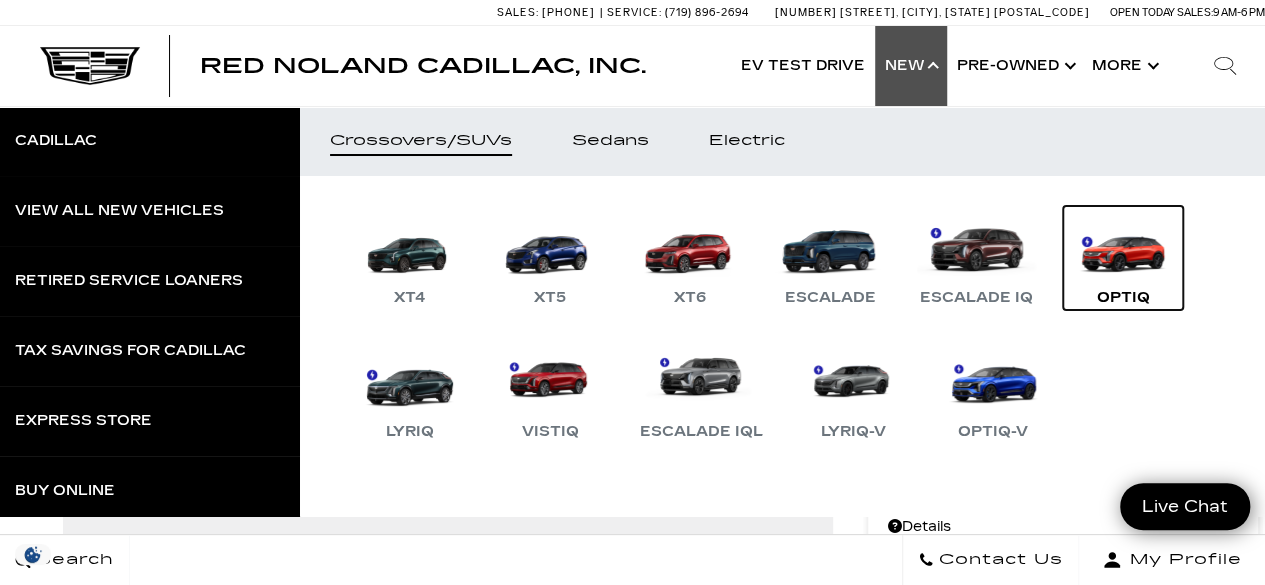 click on "OPTIQ" at bounding box center (1123, 258) 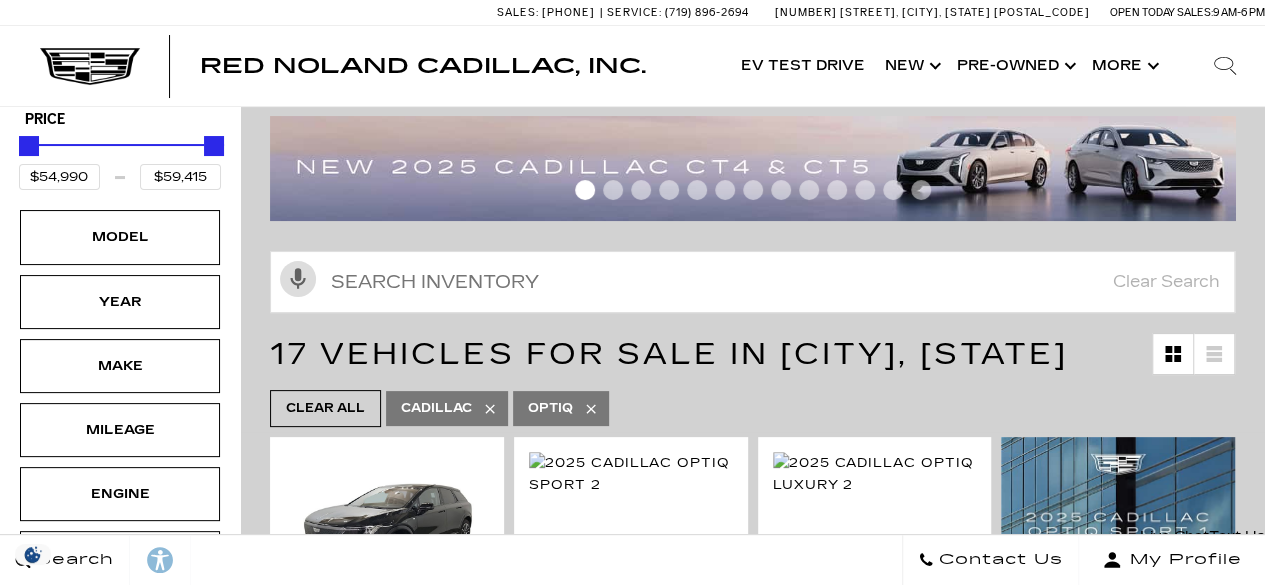 scroll, scrollTop: 138, scrollLeft: 0, axis: vertical 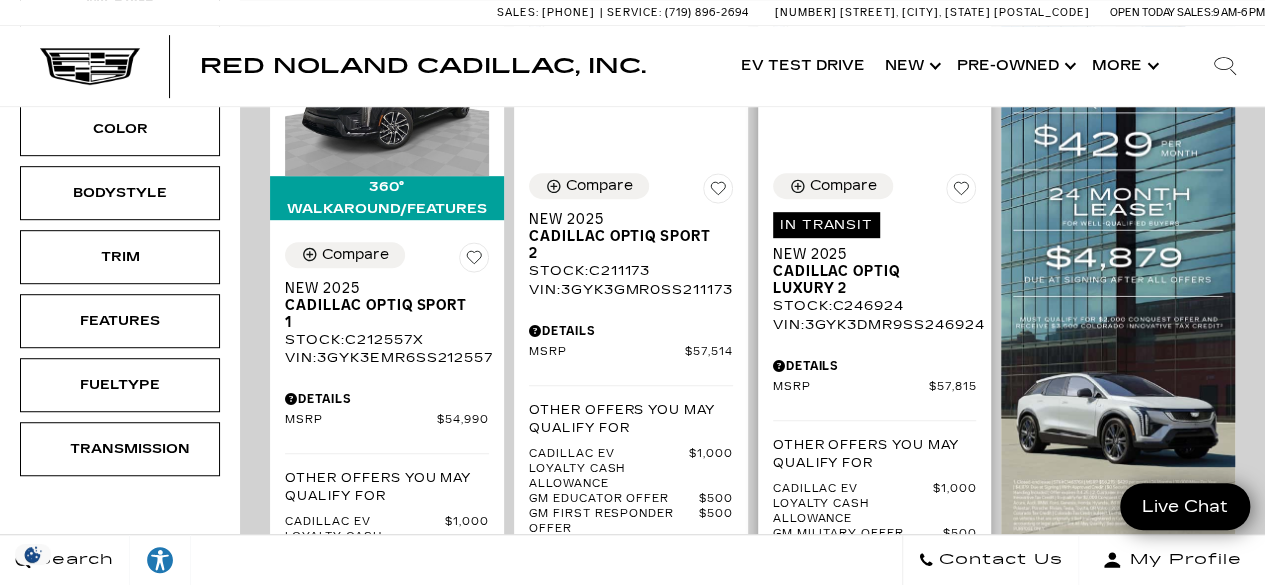 click on "VIN:  [VEHICLE_IDENTIFIER]" at bounding box center (875, 325) 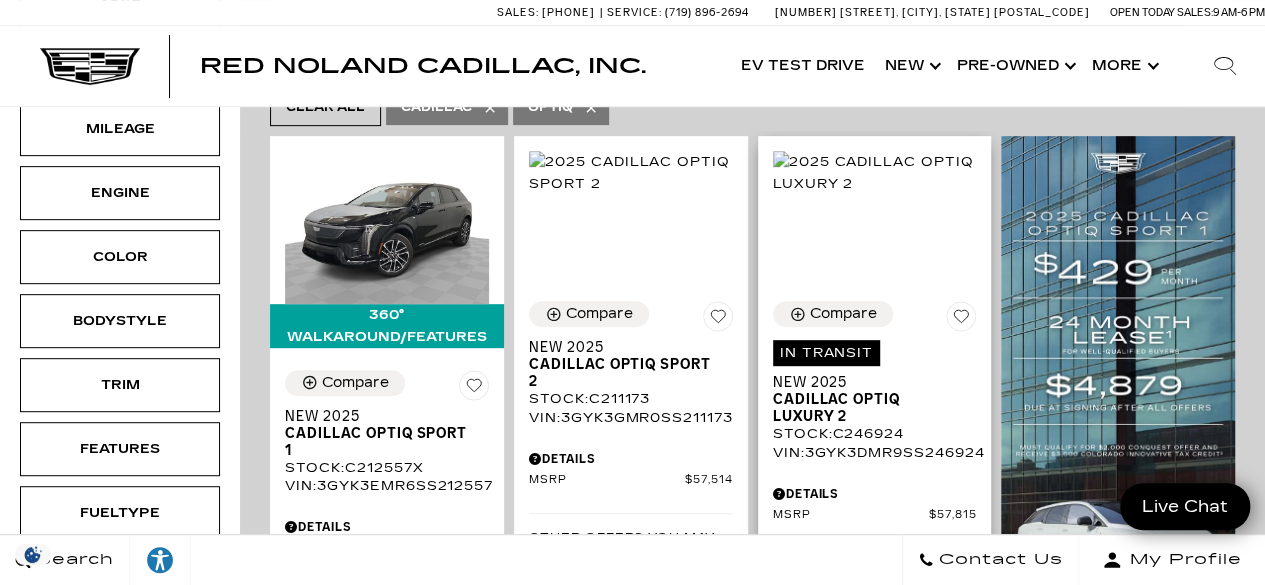 scroll, scrollTop: 296, scrollLeft: 0, axis: vertical 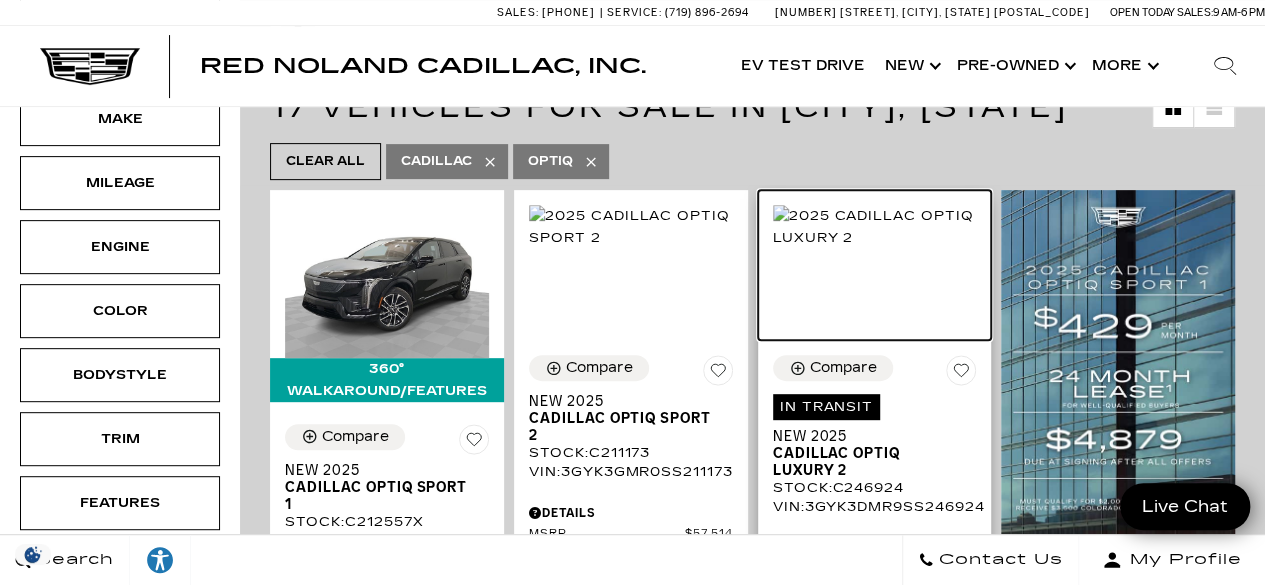 click at bounding box center [875, 227] 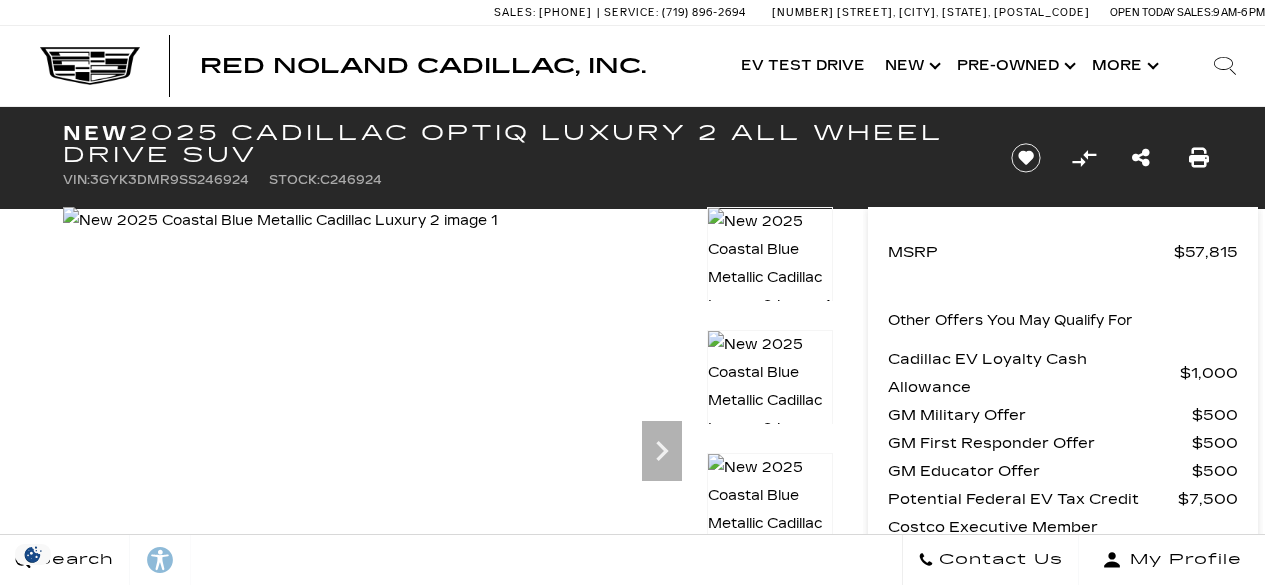 scroll, scrollTop: 0, scrollLeft: 0, axis: both 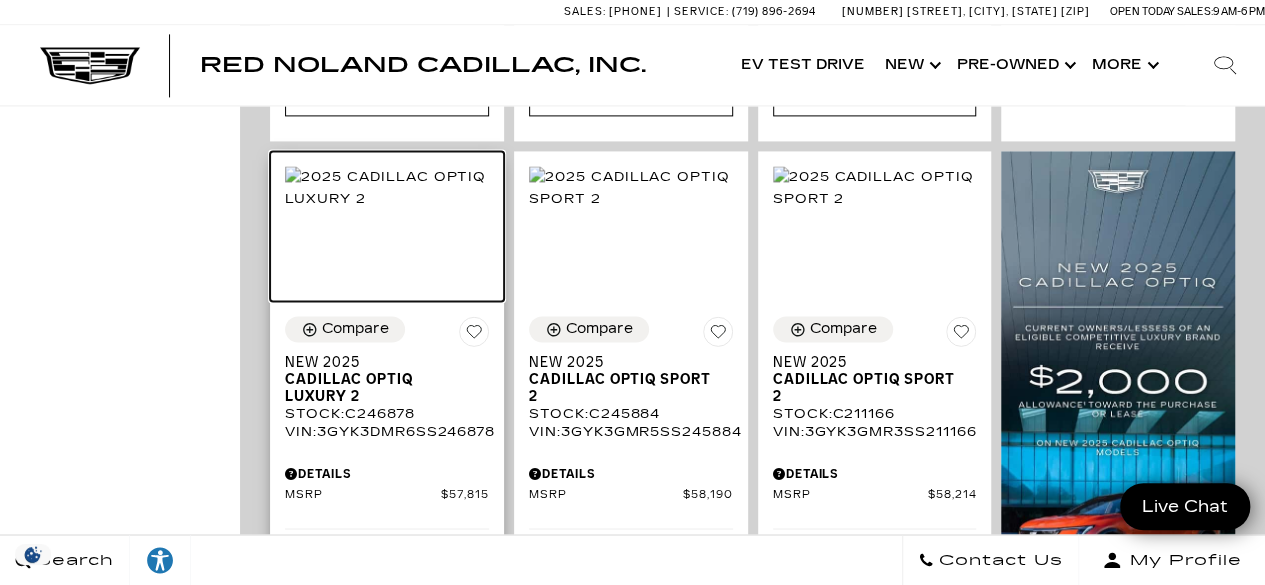 click at bounding box center [387, 188] 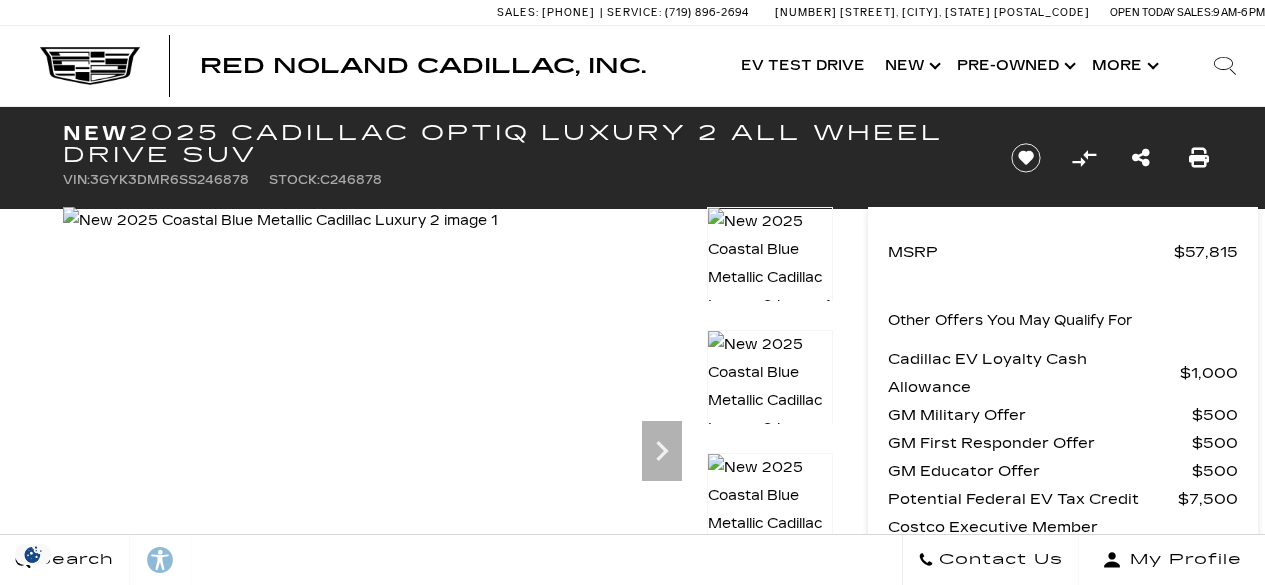 scroll, scrollTop: 0, scrollLeft: 0, axis: both 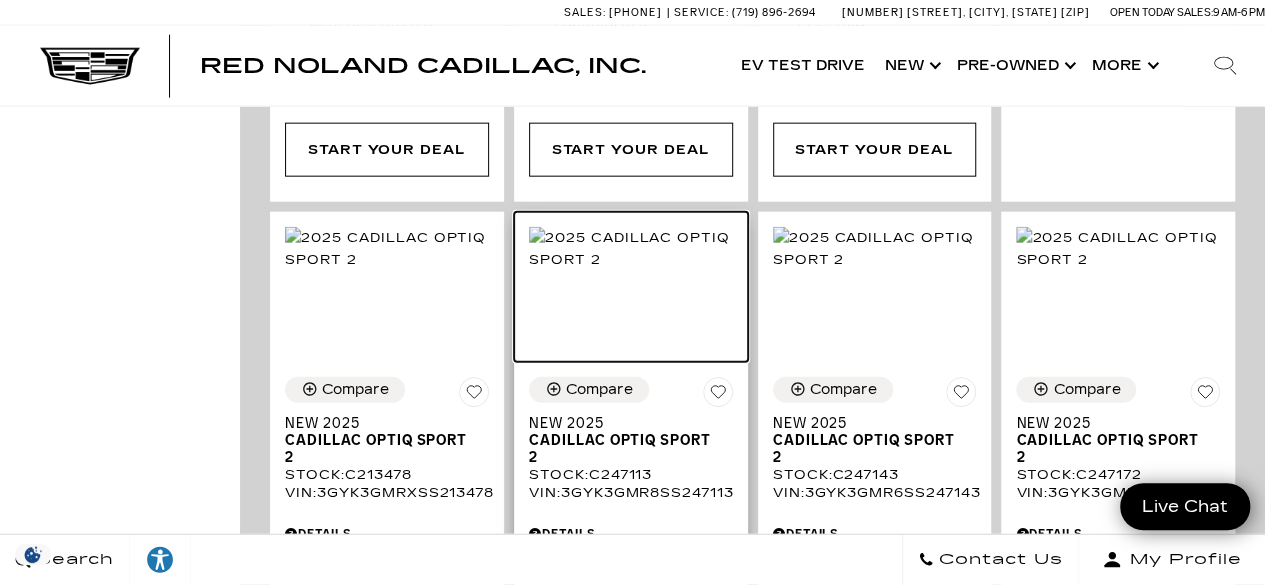 click at bounding box center (631, 249) 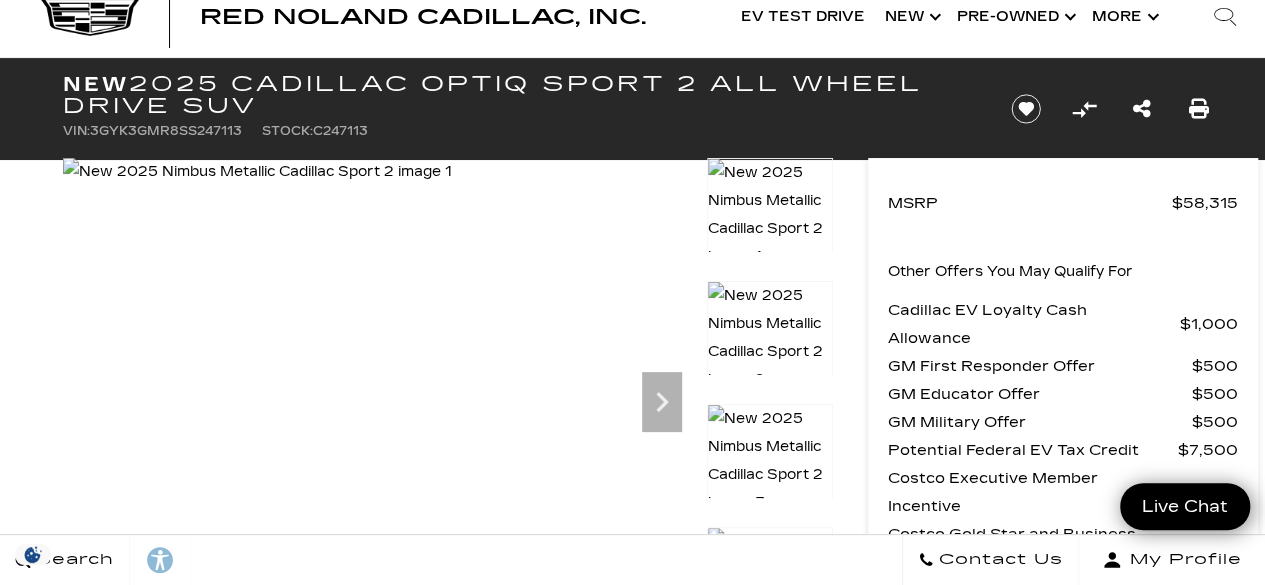 scroll, scrollTop: 49, scrollLeft: 0, axis: vertical 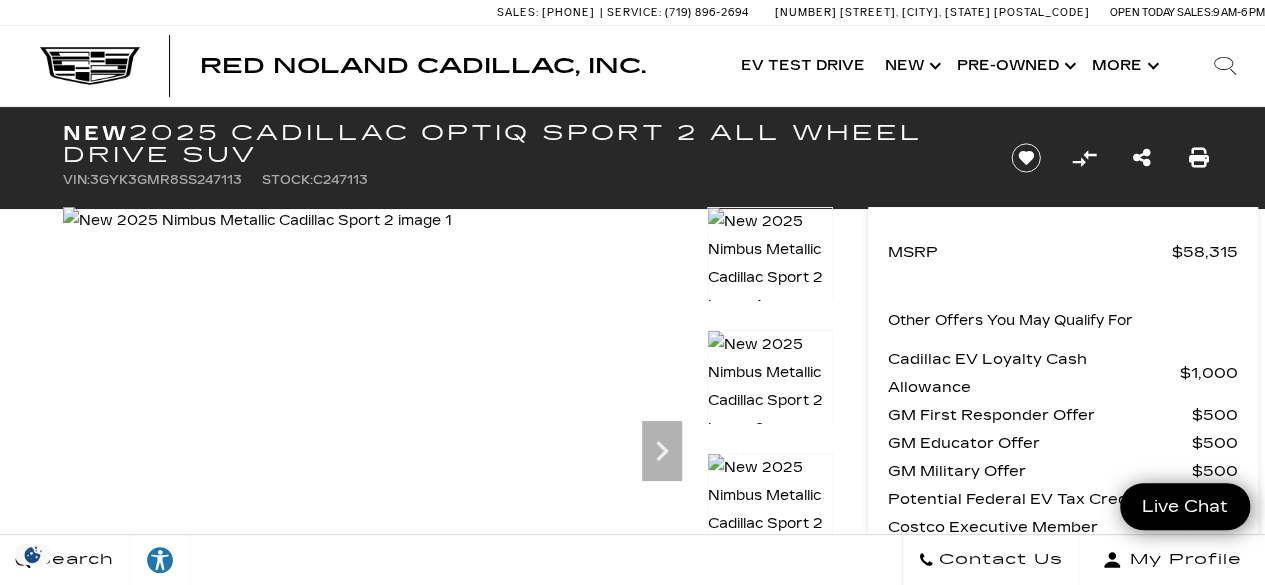 click at bounding box center [257, 221] 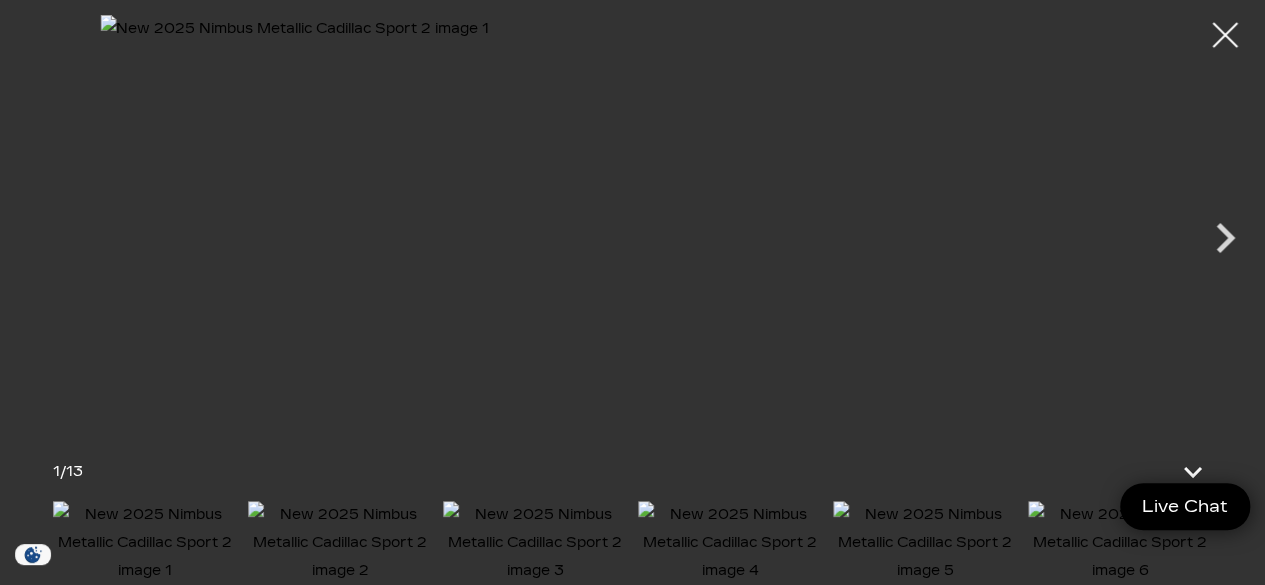 click 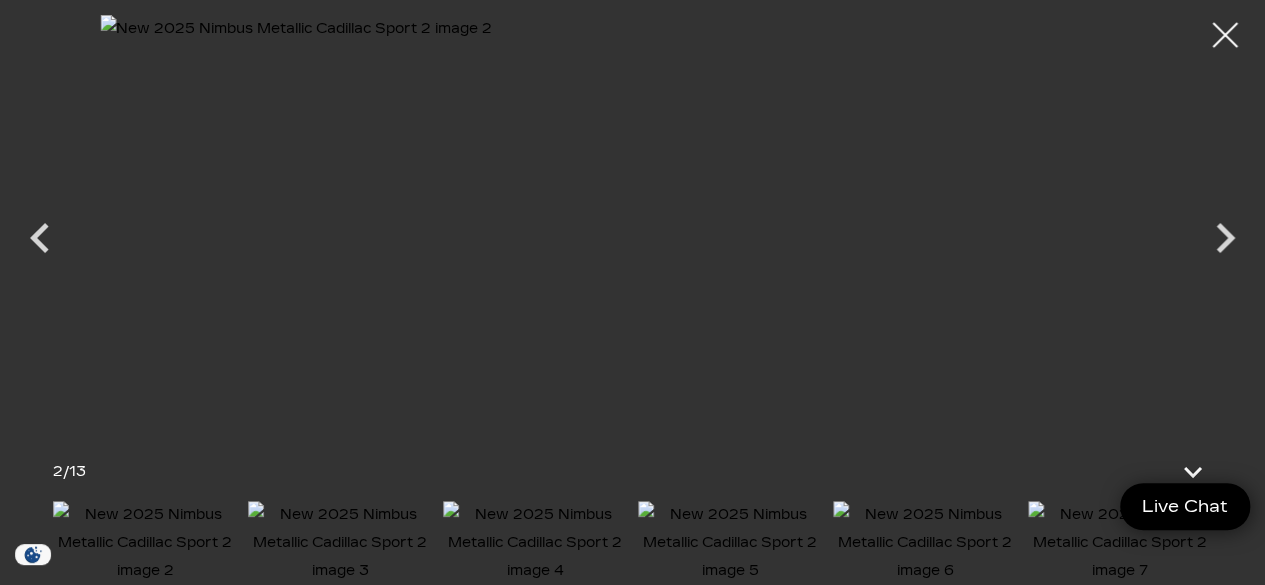click 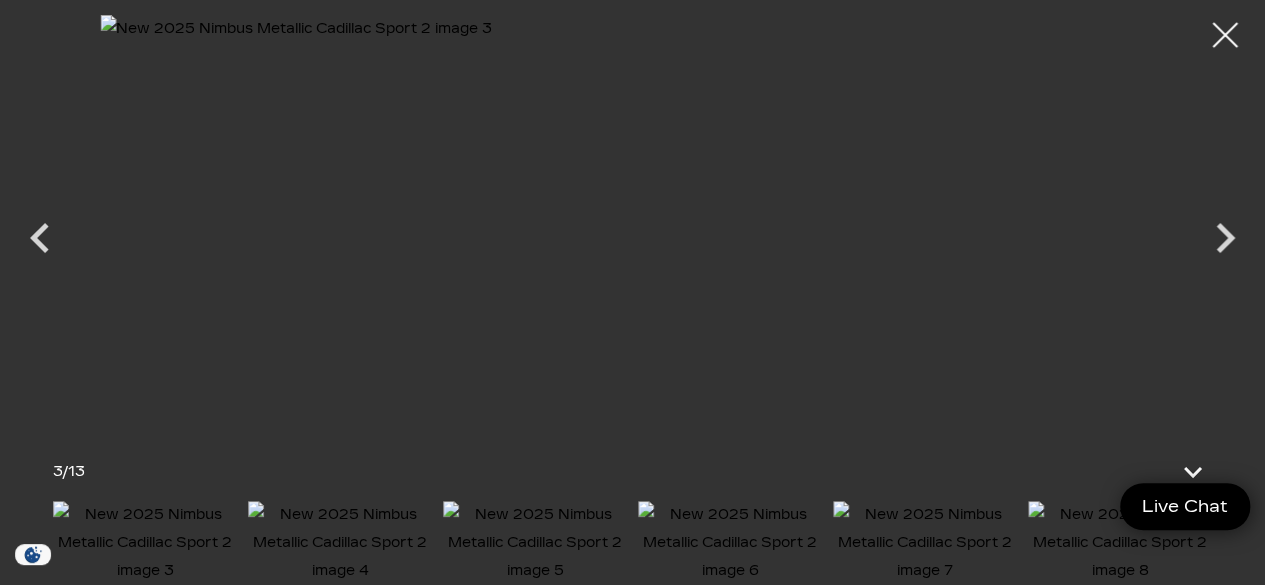 click 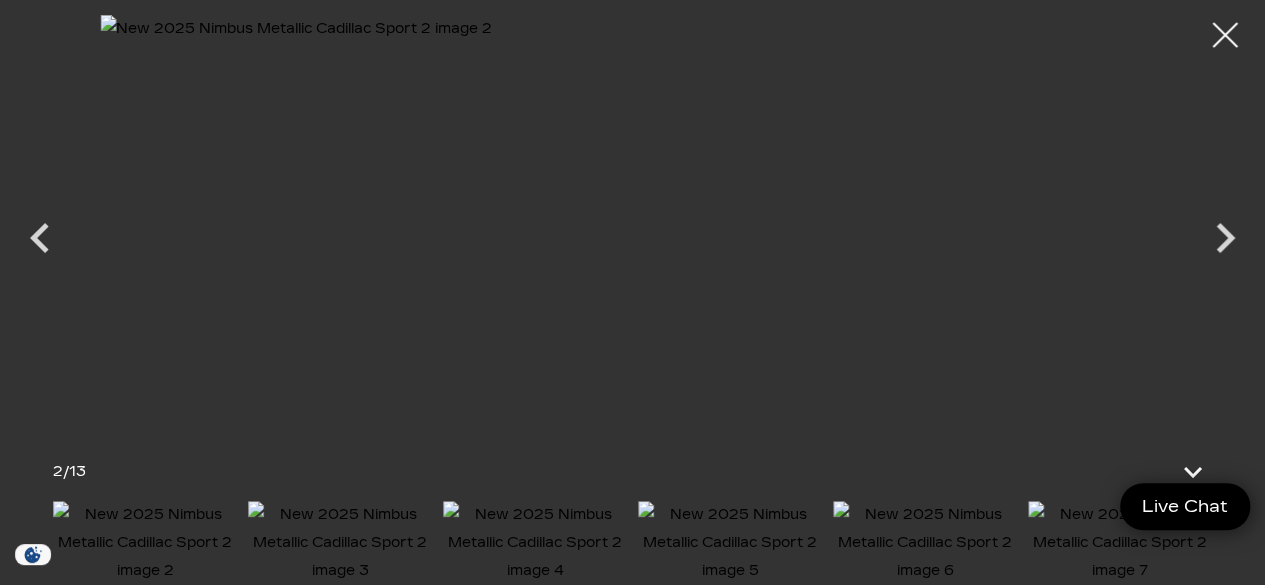 click 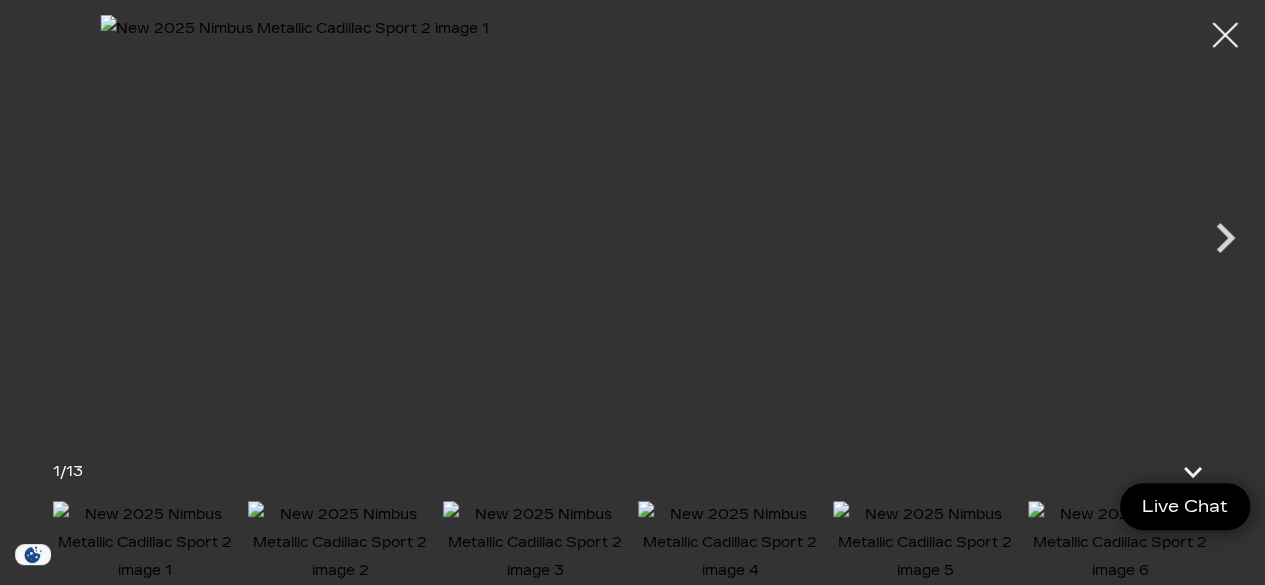 click 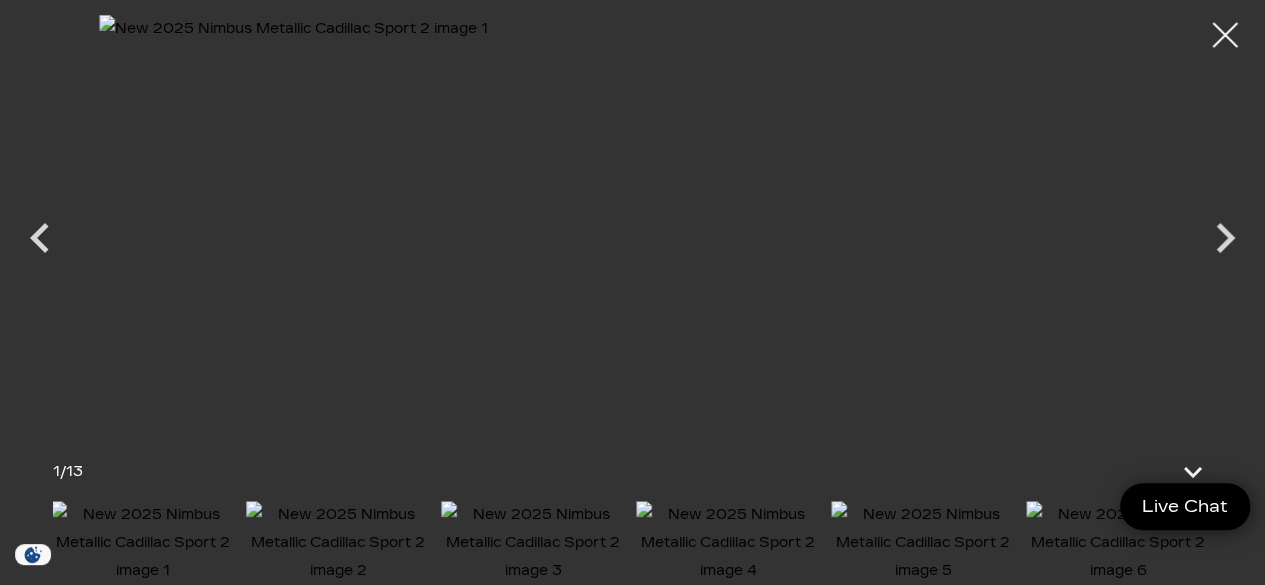 scroll, scrollTop: 1078, scrollLeft: 0, axis: vertical 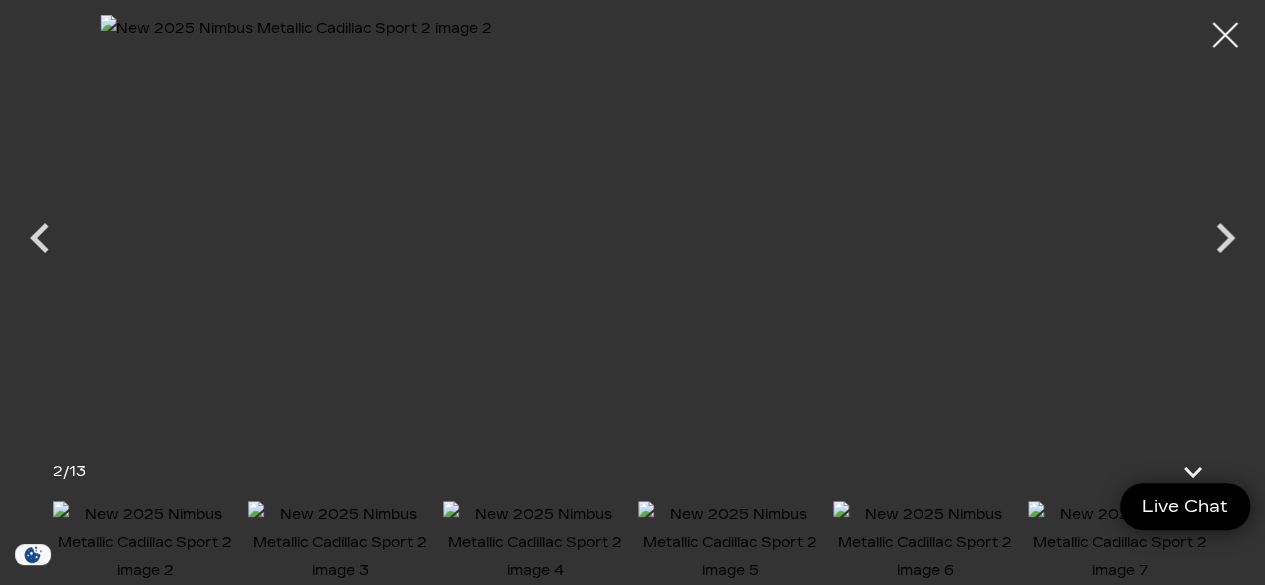 click at bounding box center (1120, 543) 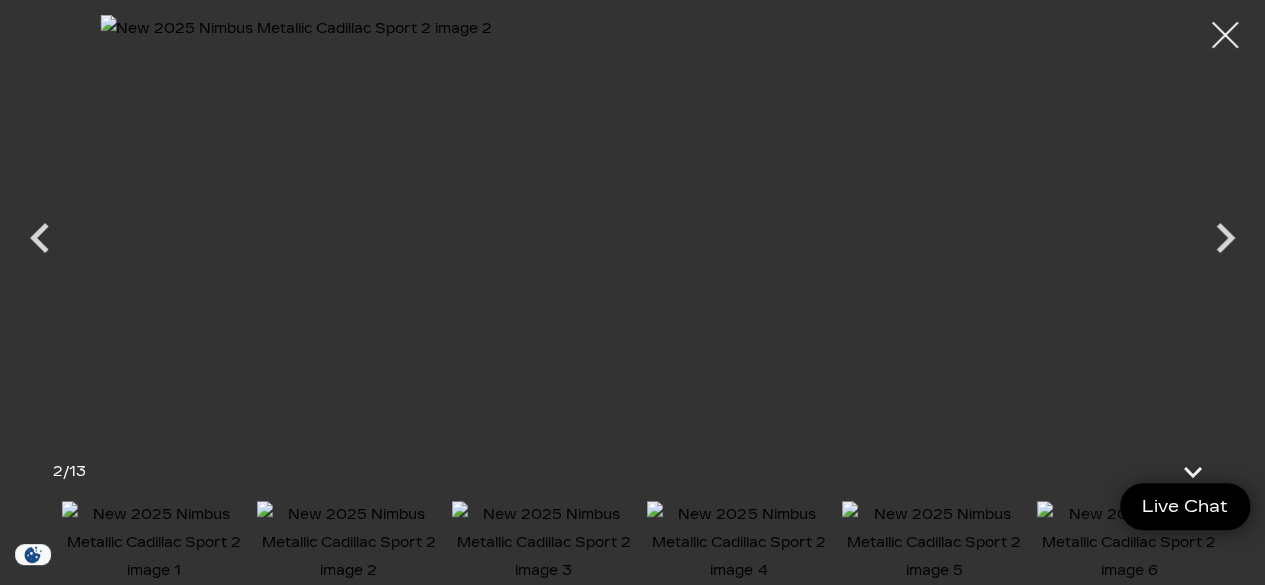 click at bounding box center [1225, 35] 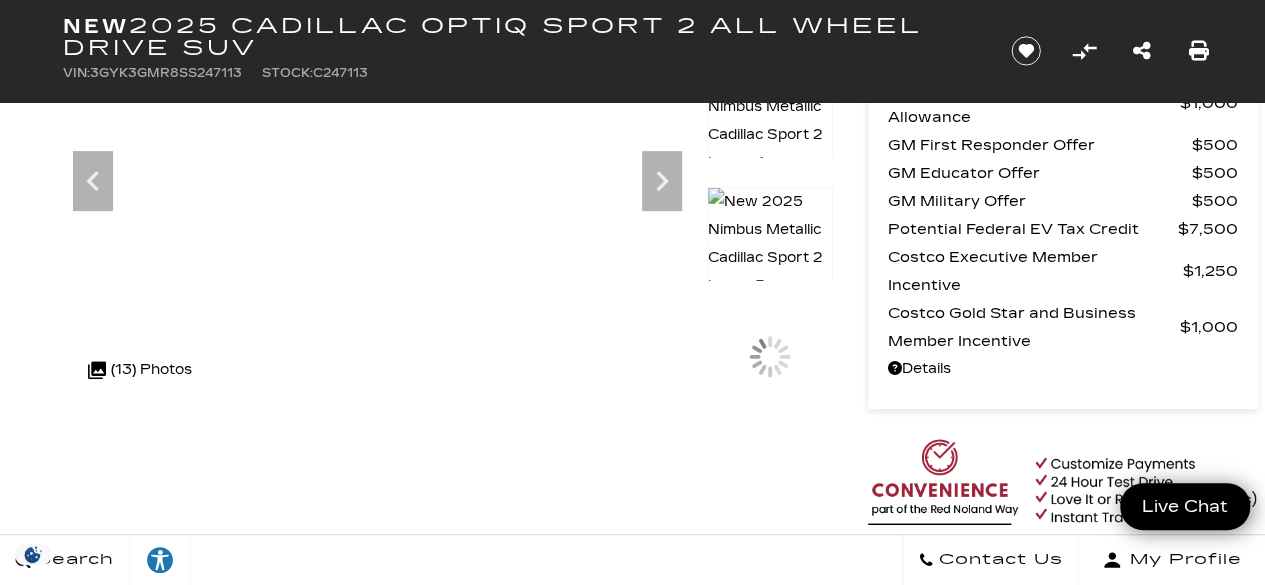scroll, scrollTop: 284, scrollLeft: 0, axis: vertical 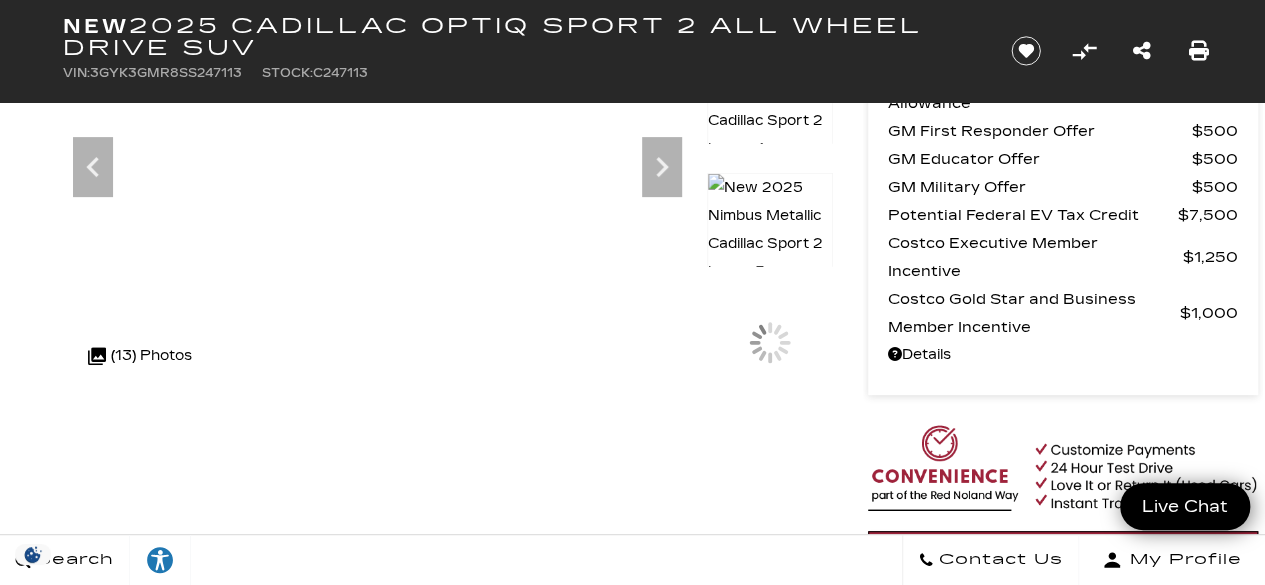 click at bounding box center [770, 110] 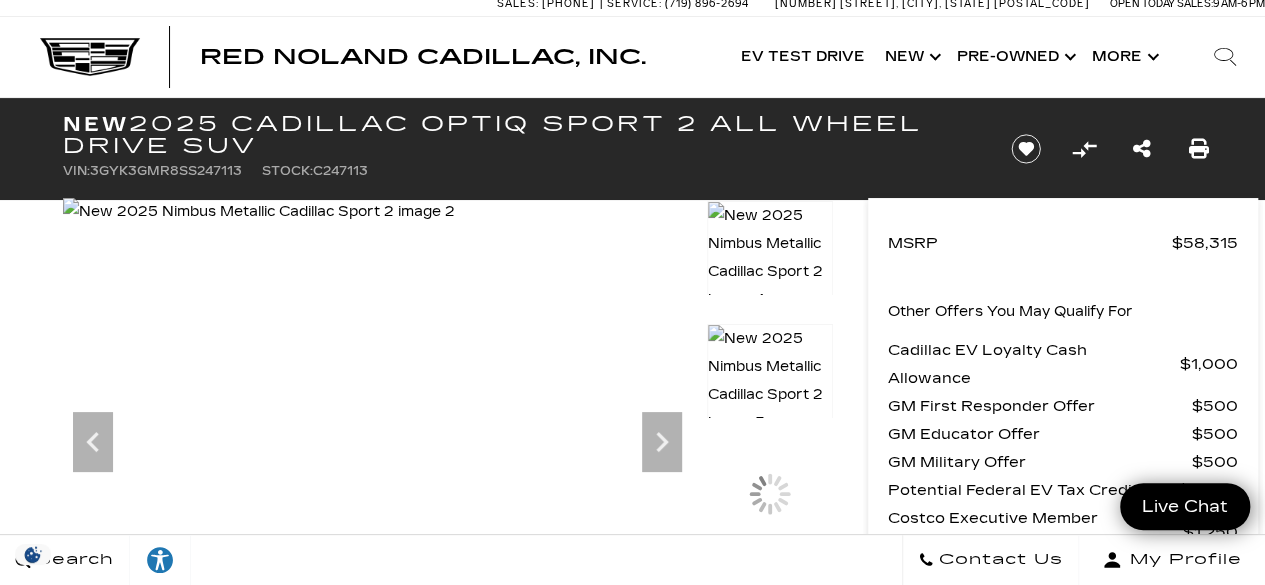 scroll, scrollTop: 13, scrollLeft: 0, axis: vertical 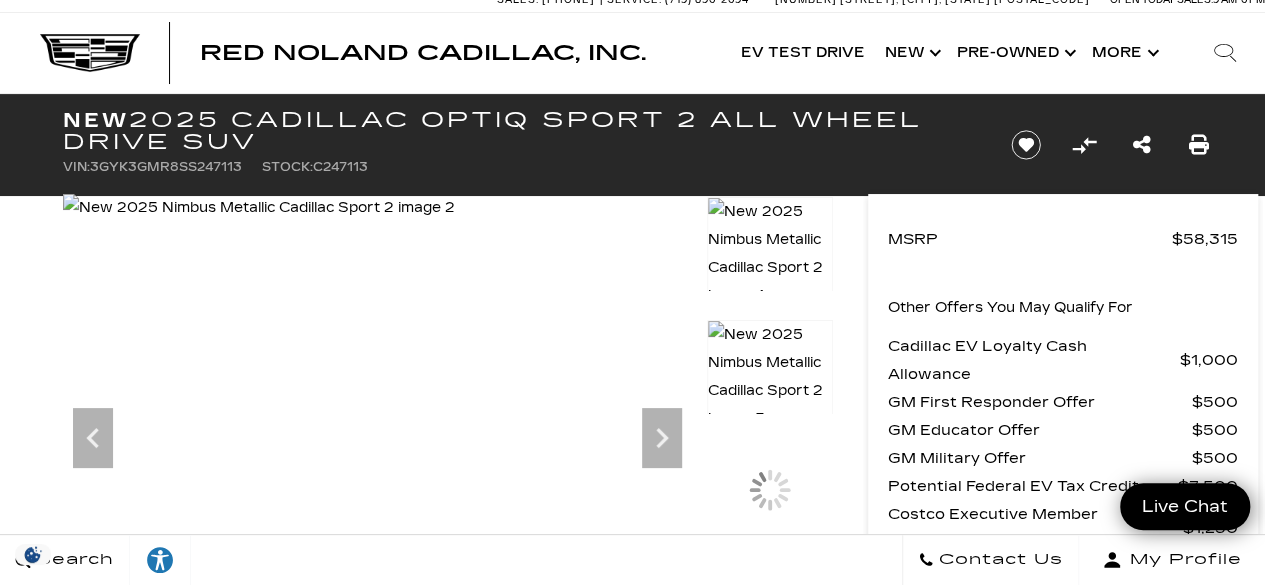 click 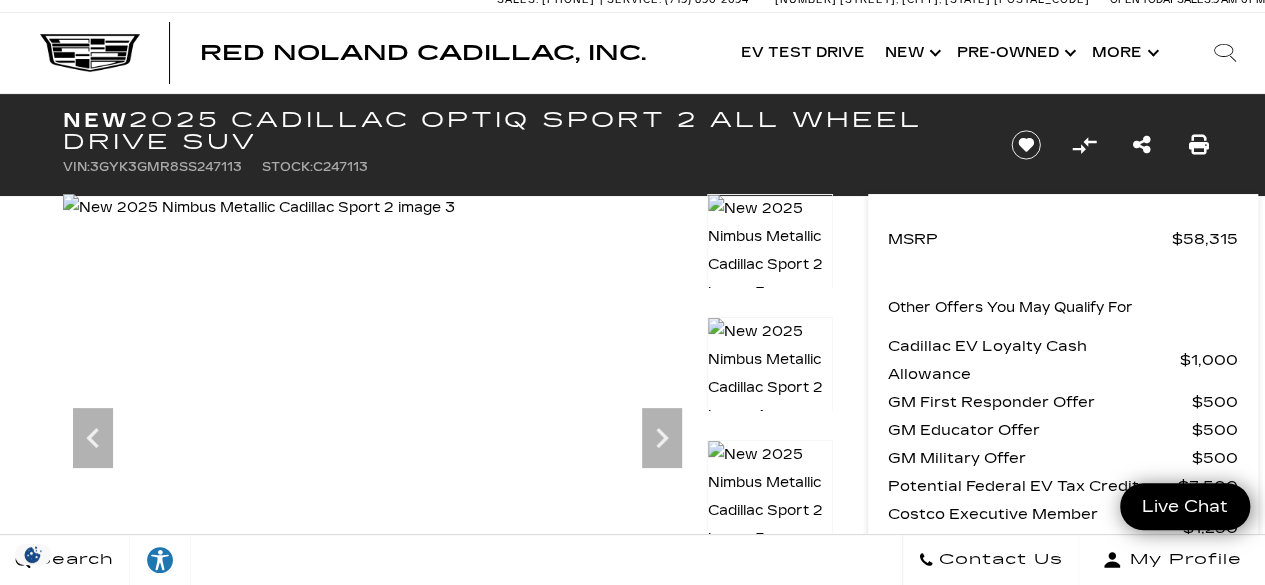 click 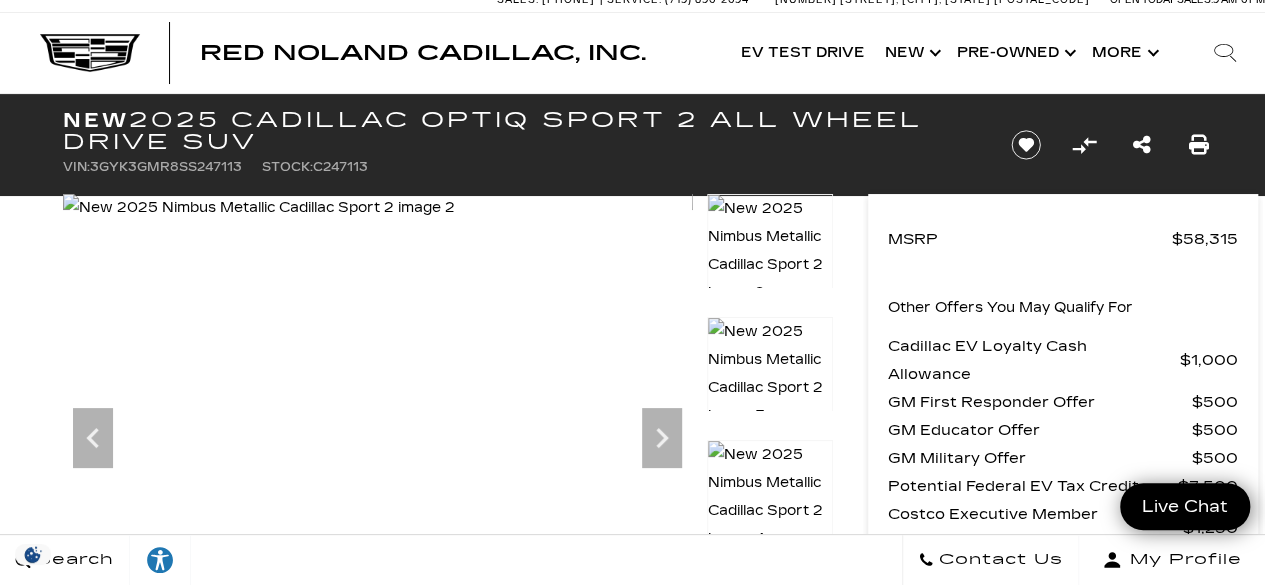 click at bounding box center [259, 208] 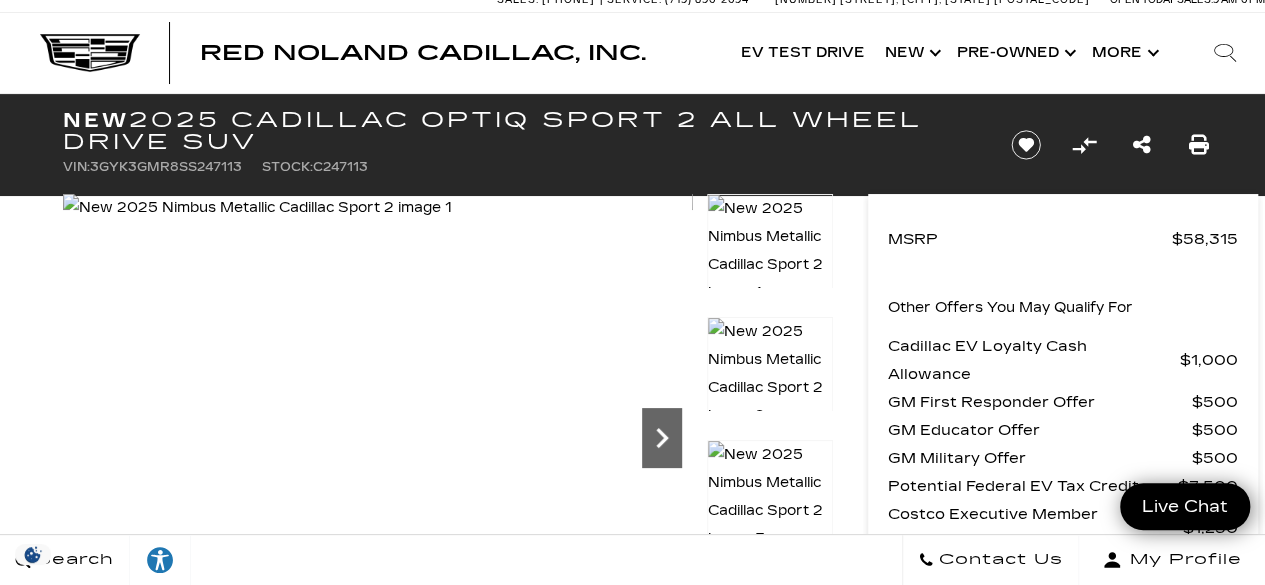 click 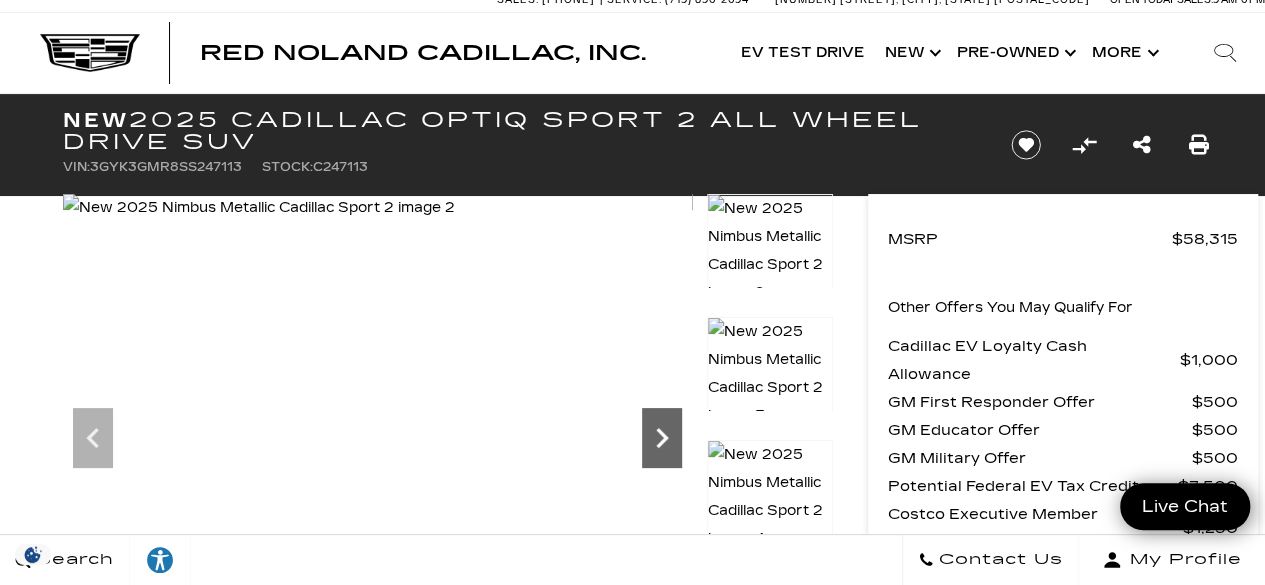 click 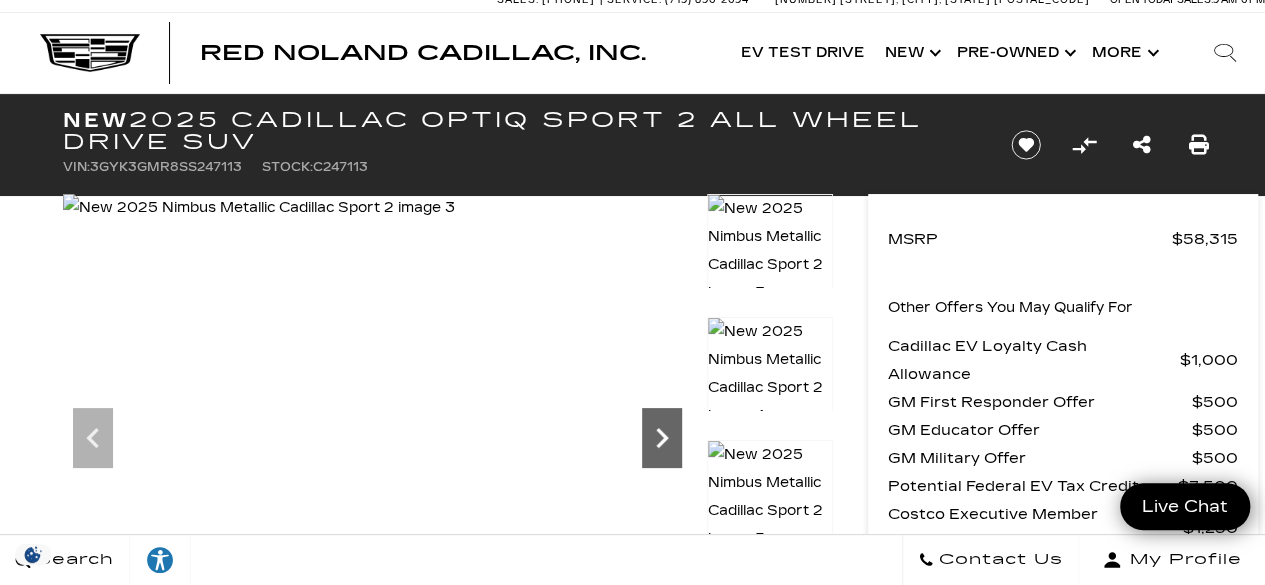 click 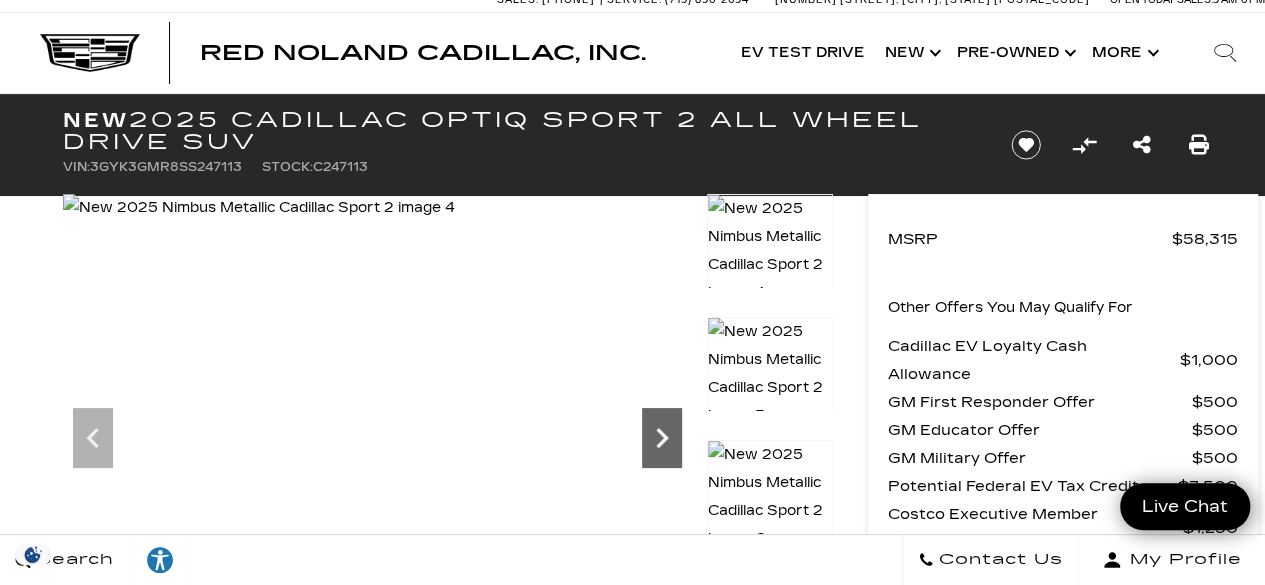 click 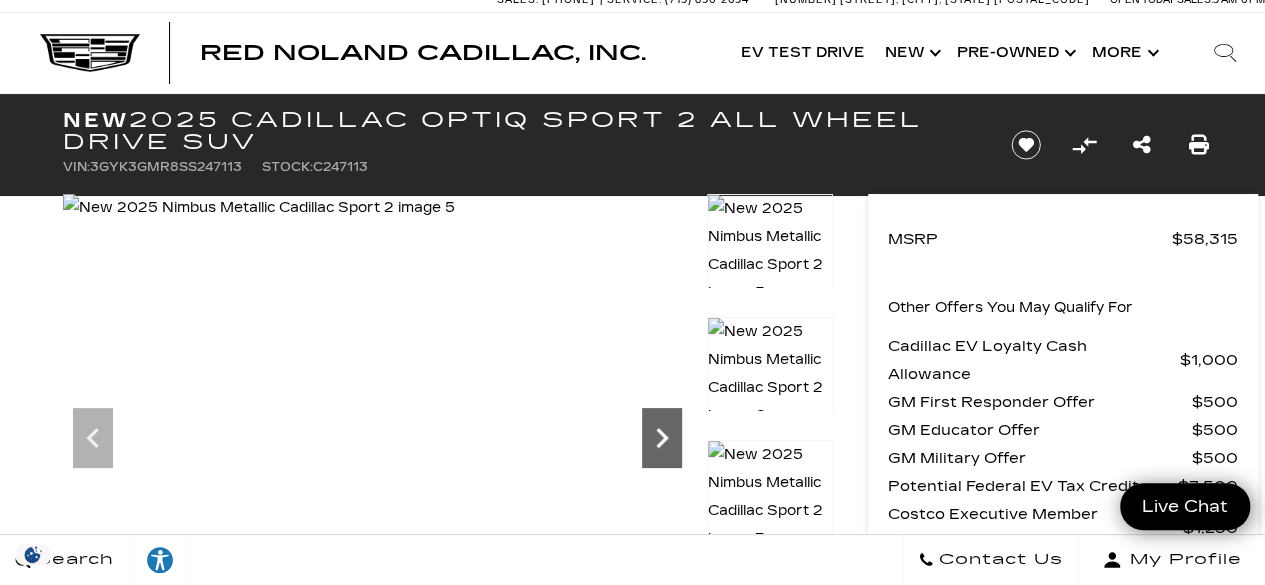 click 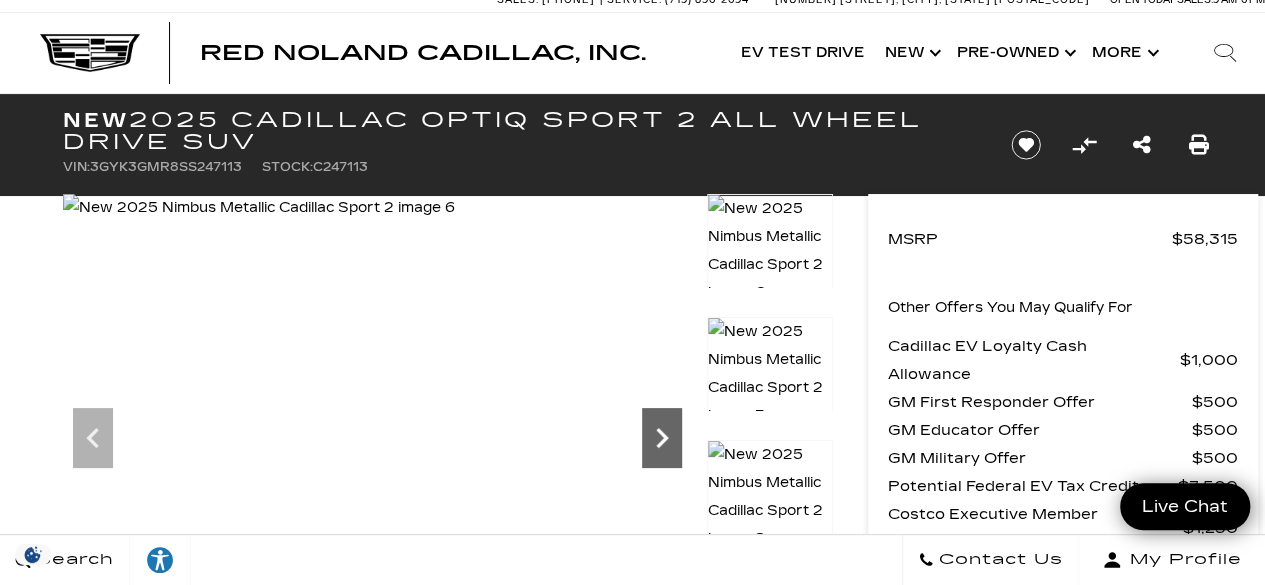 click 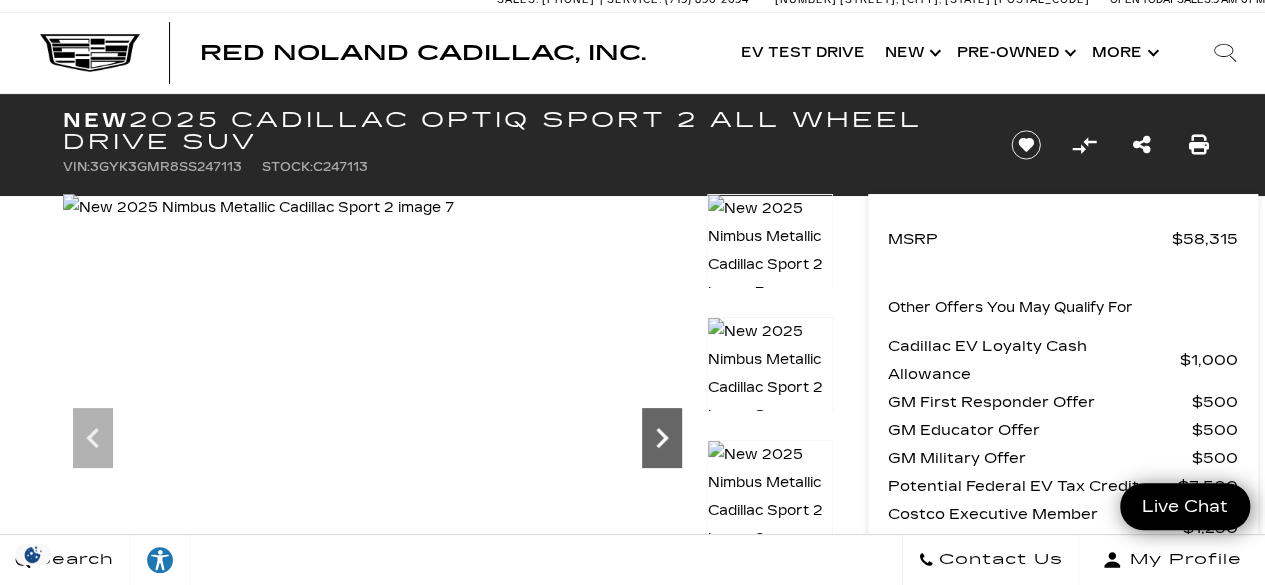 click 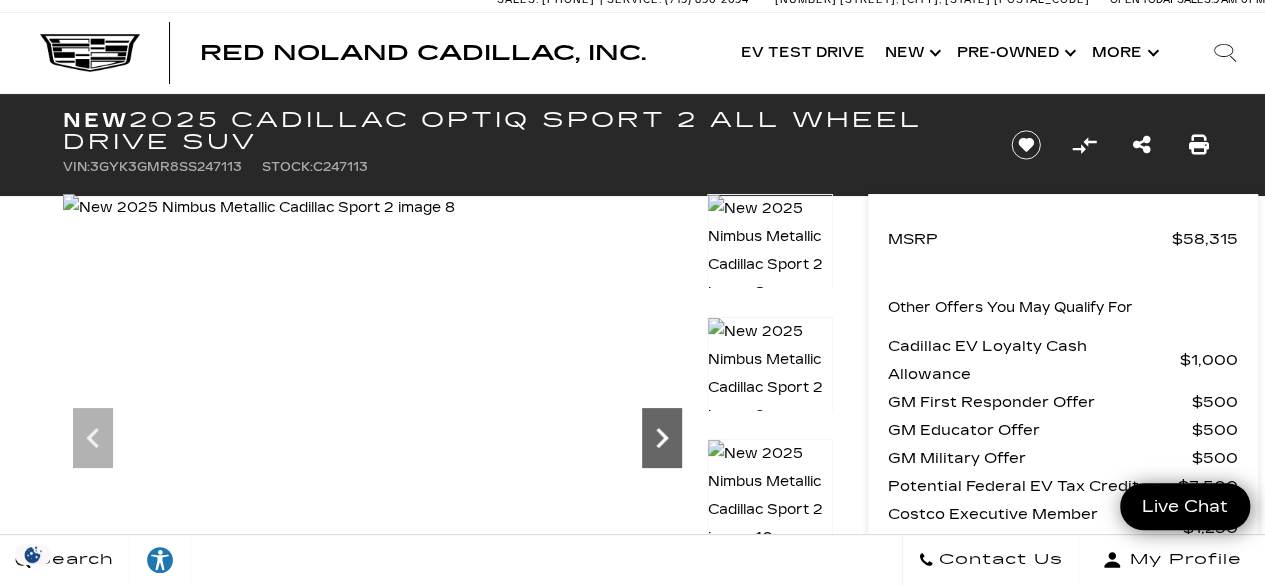 click 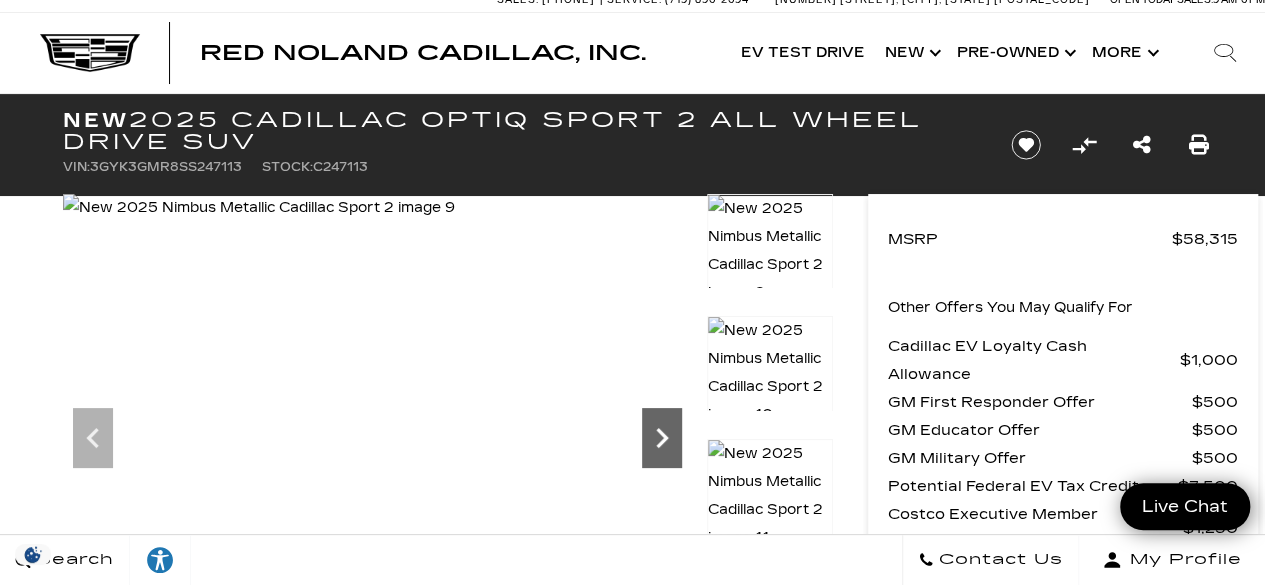 click 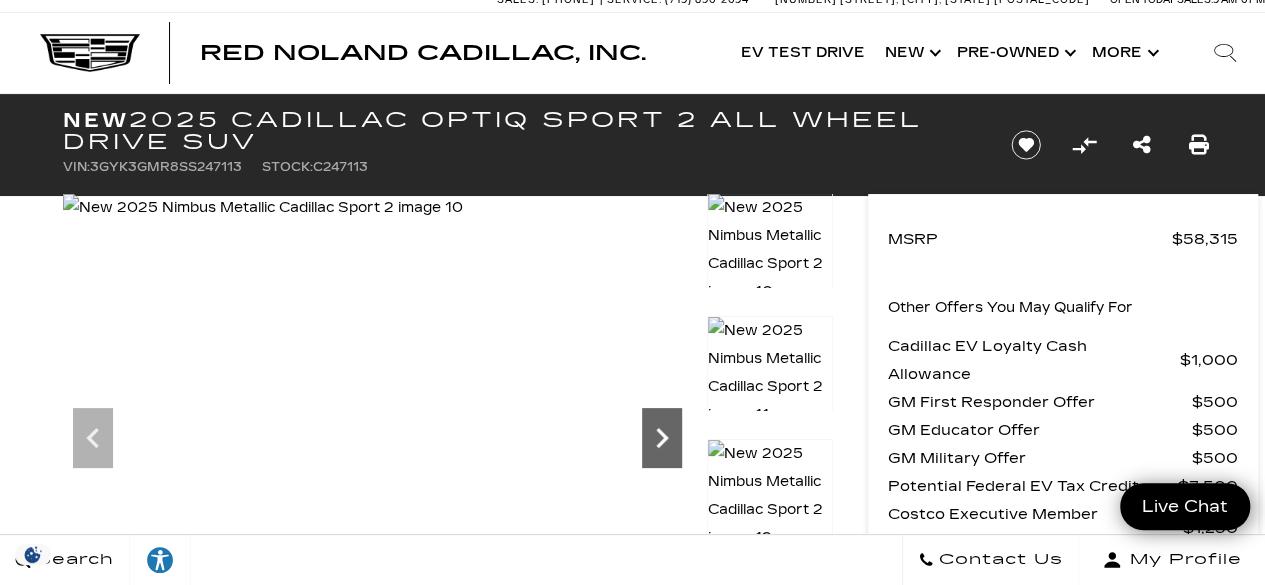 click 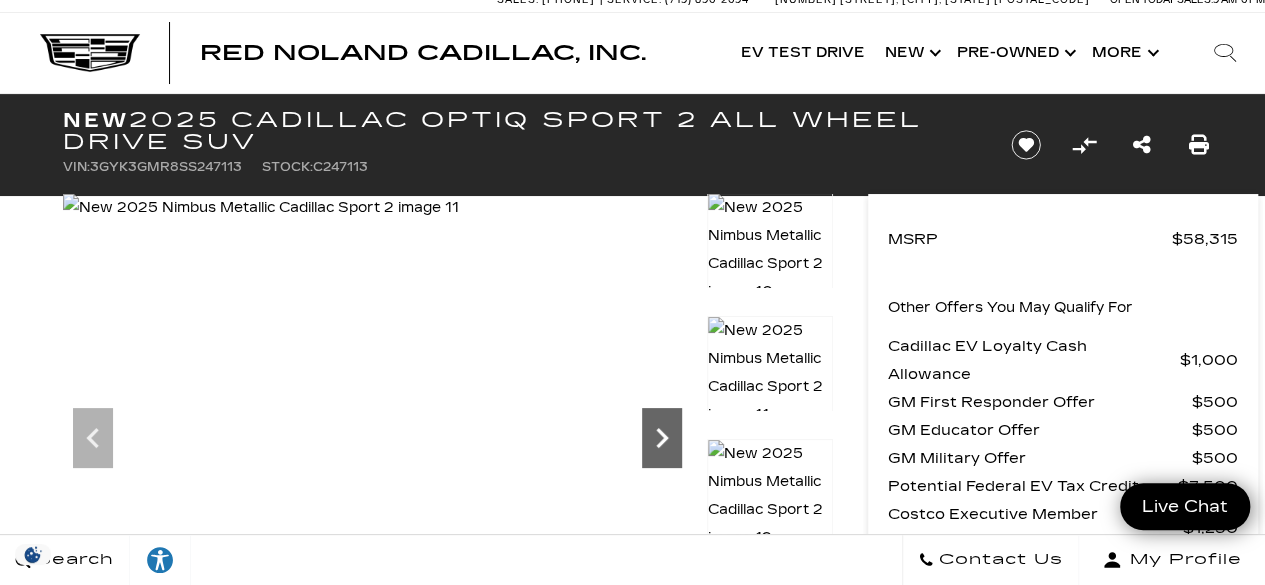 click 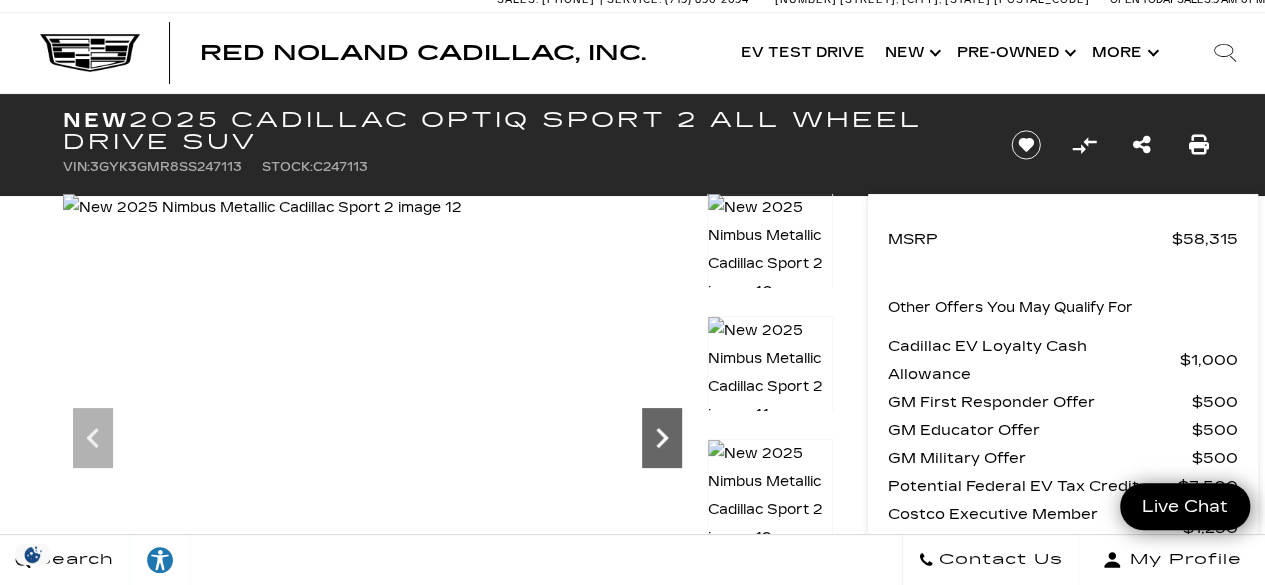 click 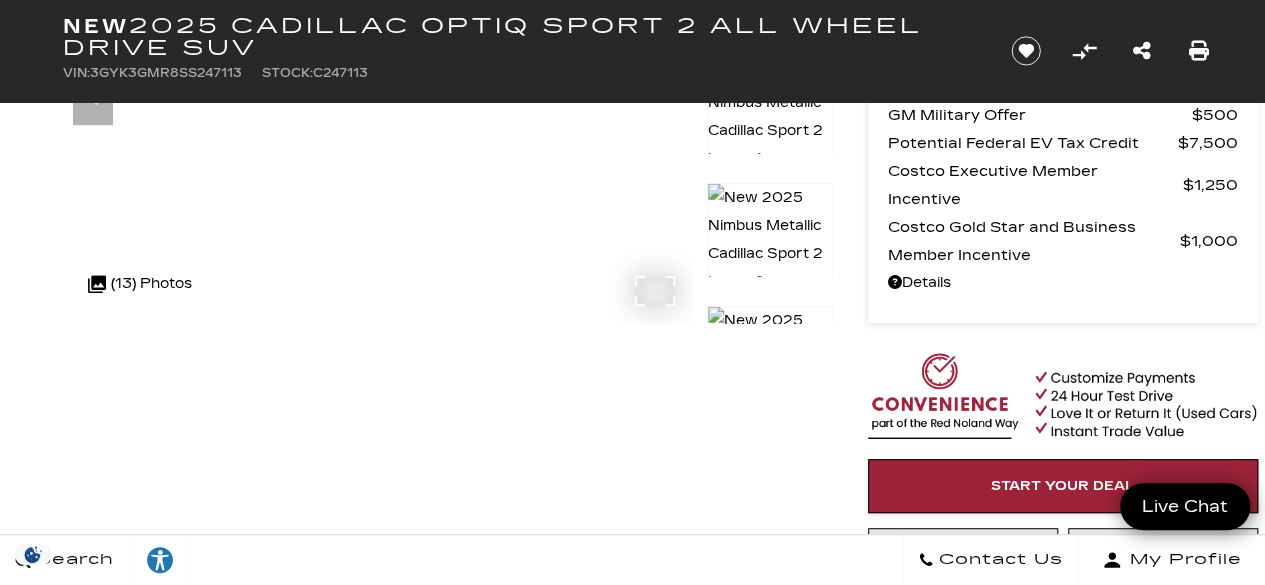 scroll, scrollTop: 0, scrollLeft: 0, axis: both 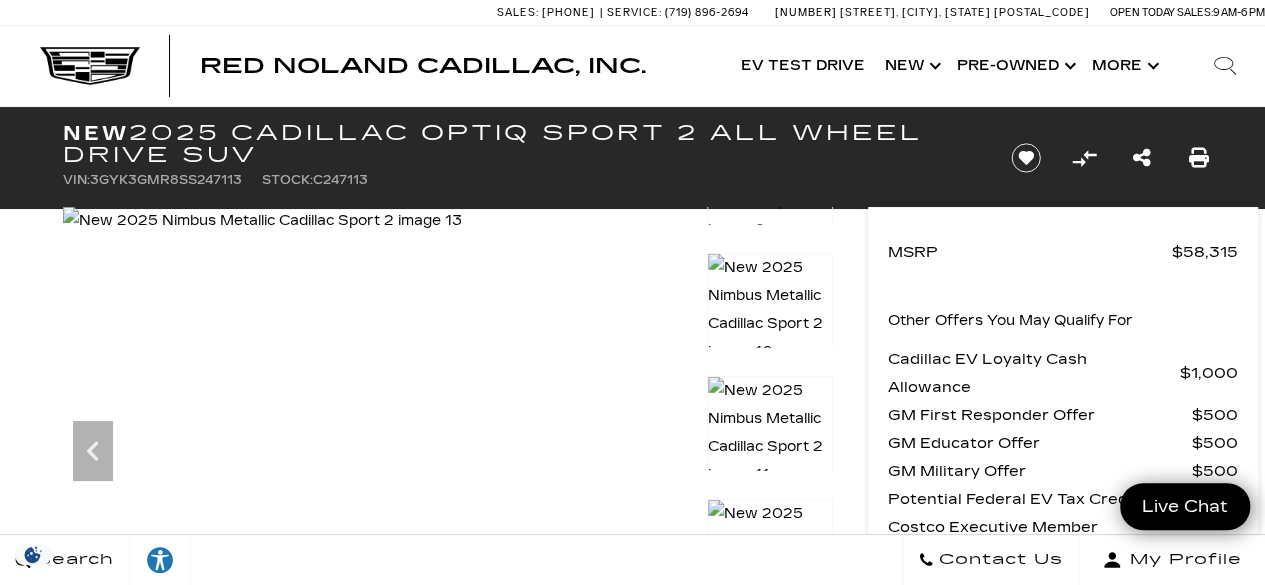 click at bounding box center (770, 310) 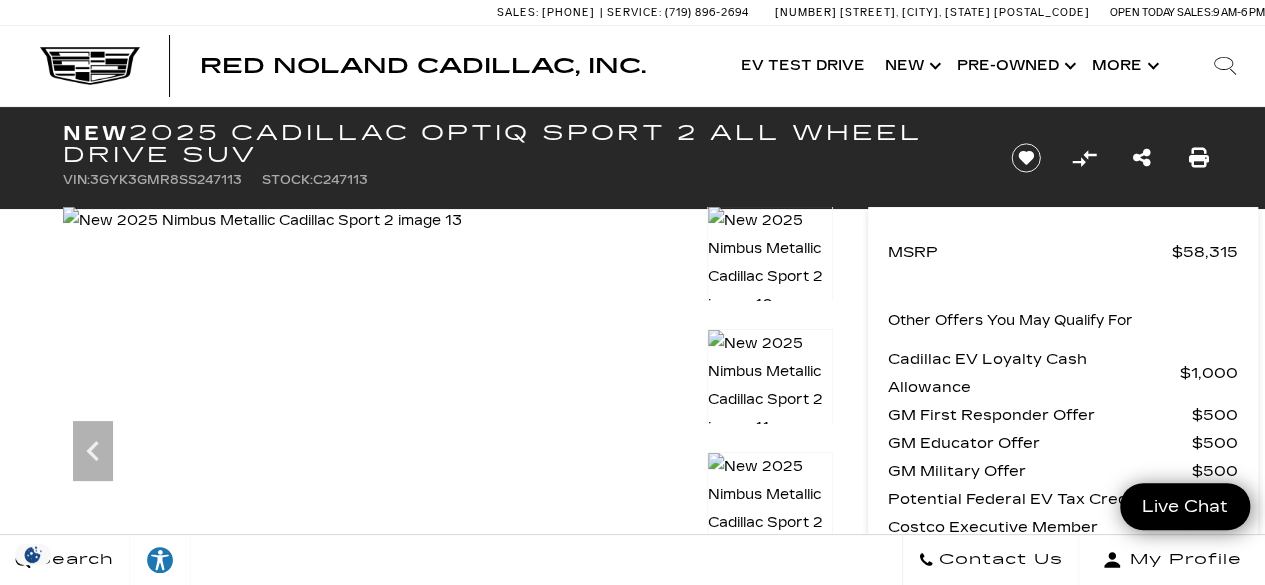 click at bounding box center [770, 386] 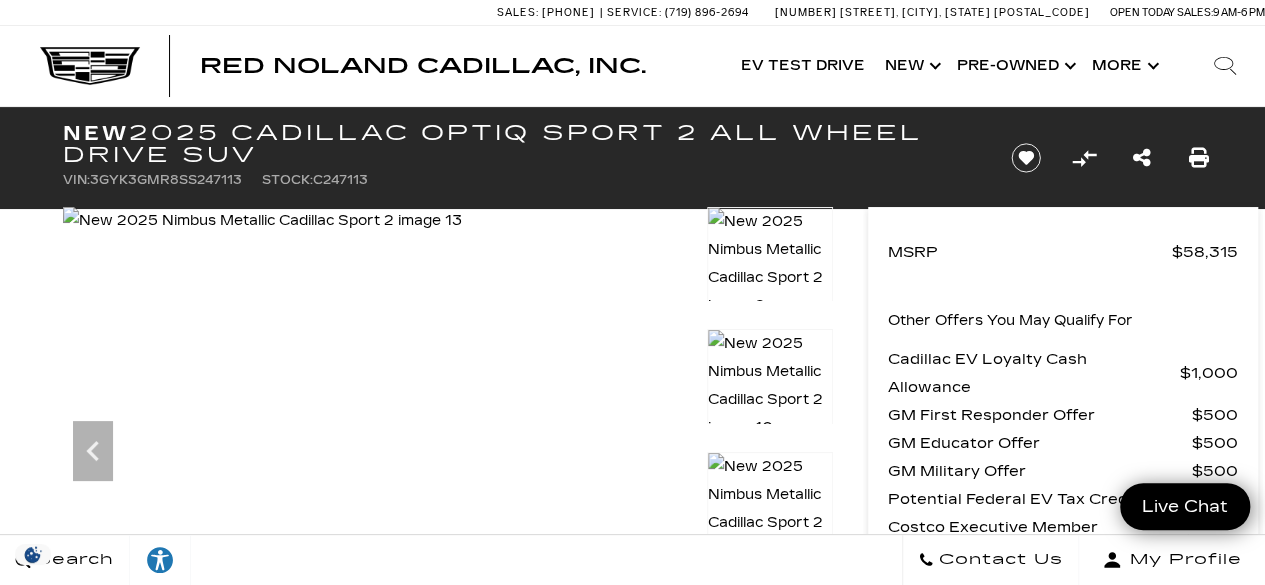 click at bounding box center [770, 386] 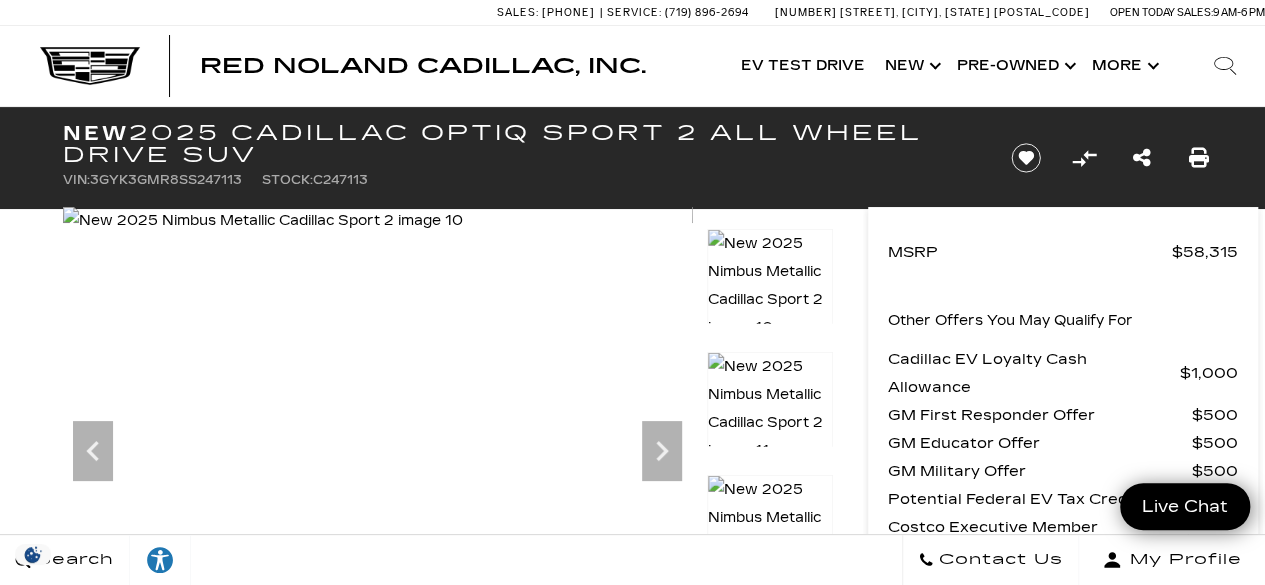 scroll, scrollTop: 0, scrollLeft: 0, axis: both 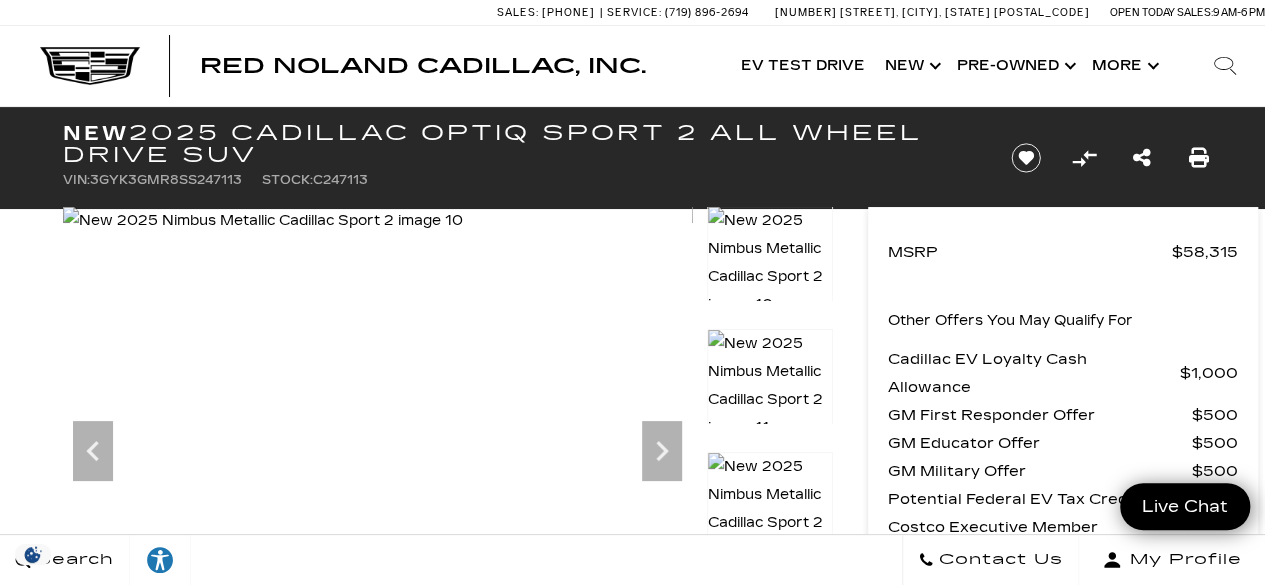 click at bounding box center [770, 263] 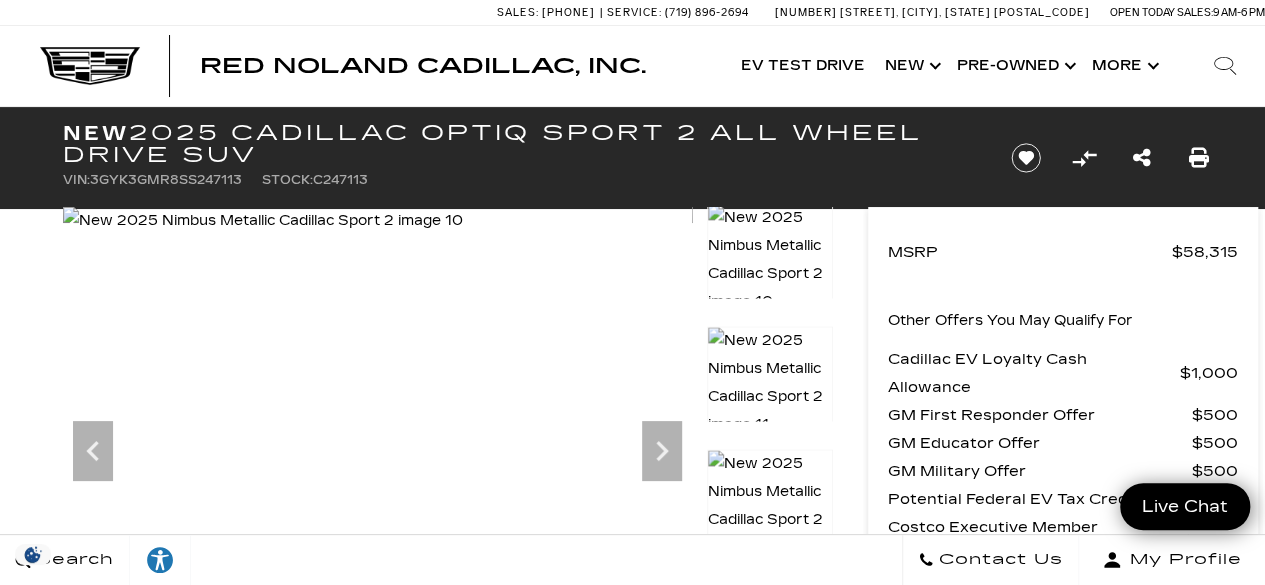 click at bounding box center [770, 374] 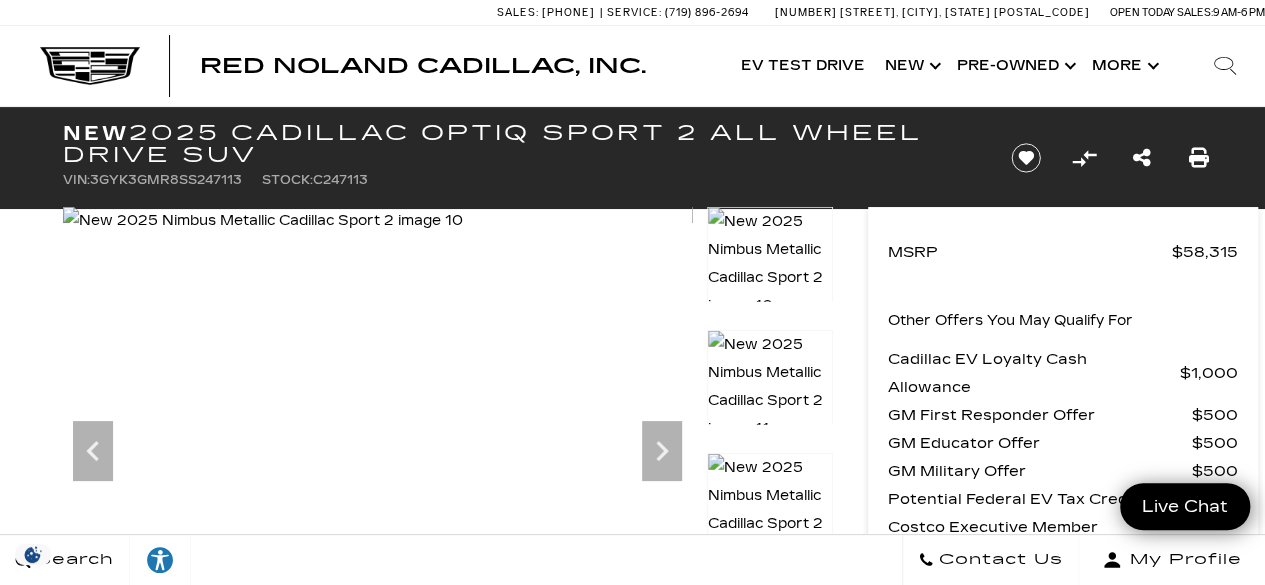scroll, scrollTop: 0, scrollLeft: 0, axis: both 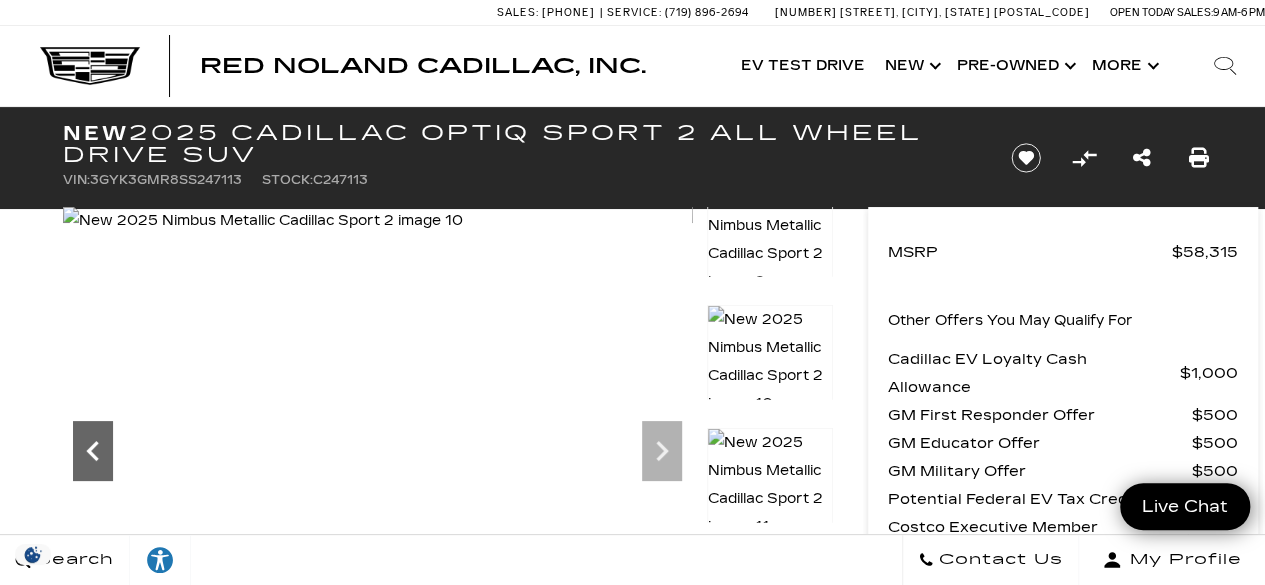 click 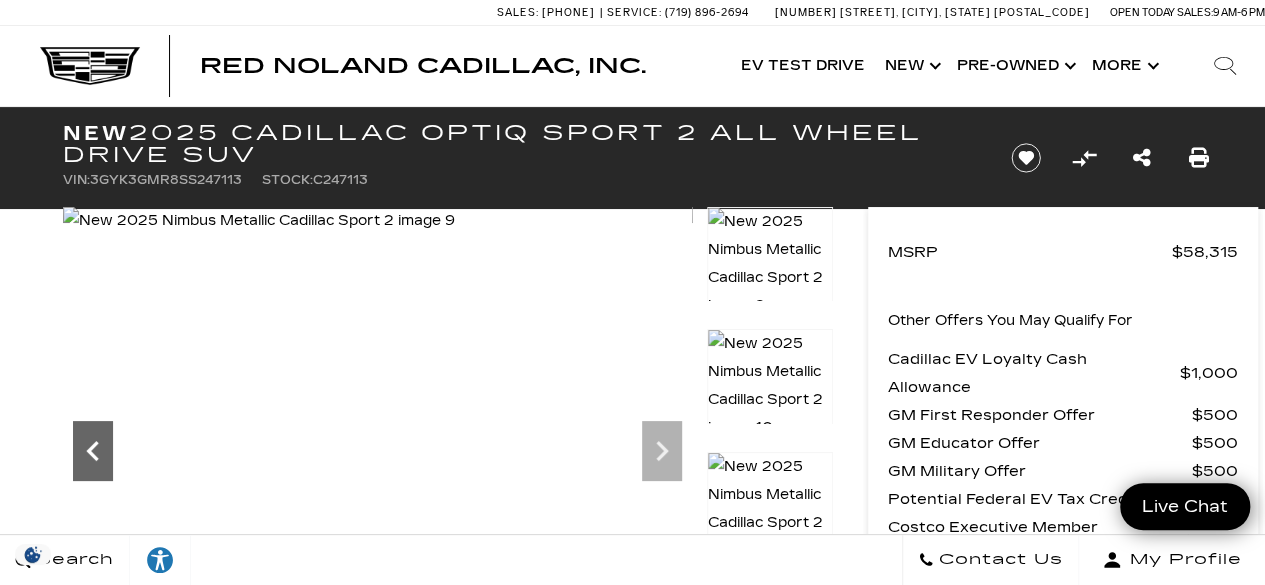click 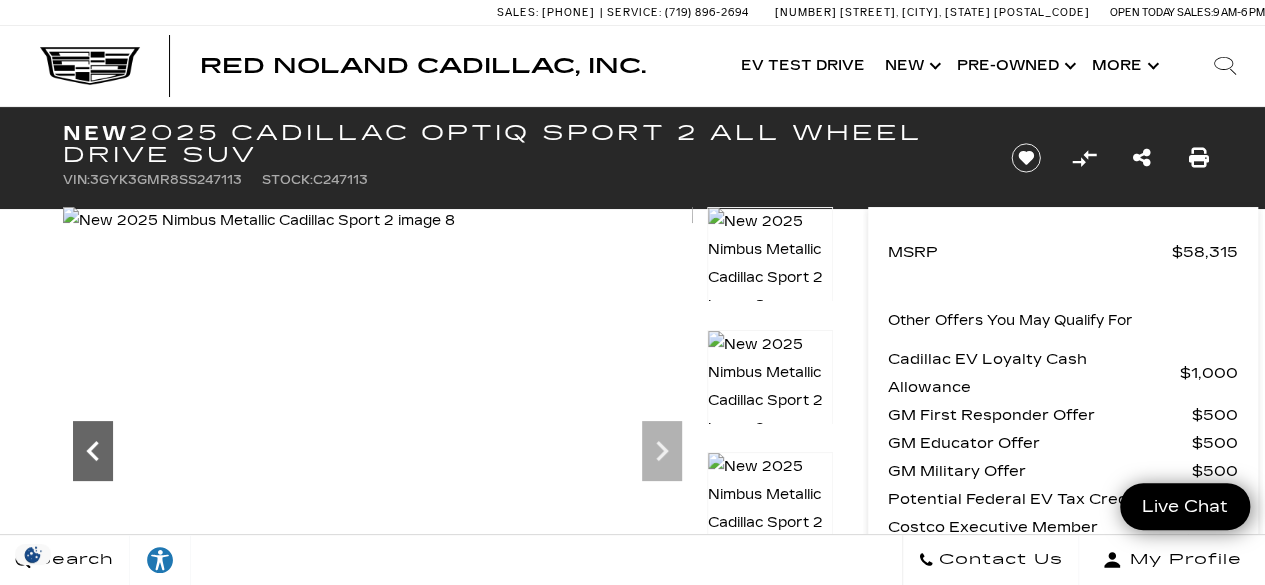 click 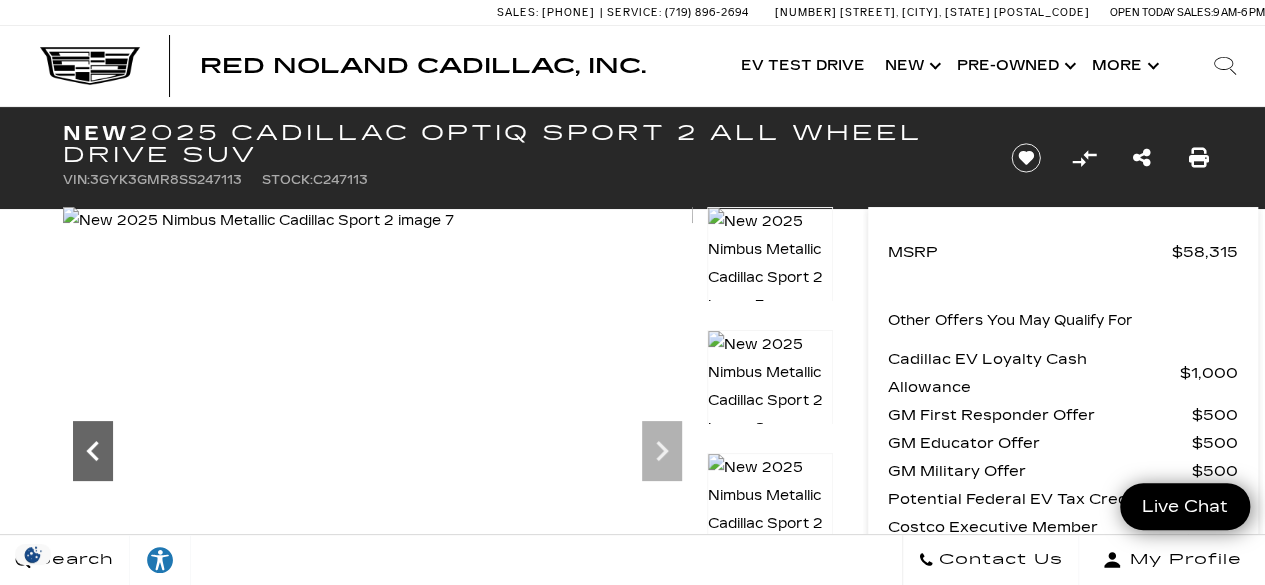 click 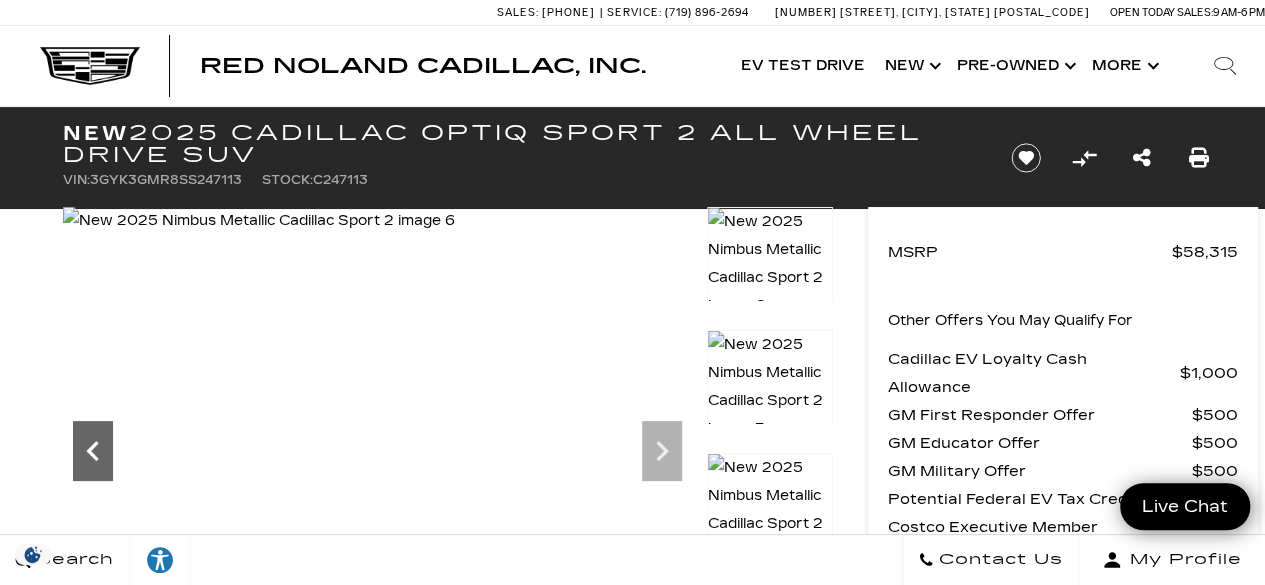 click 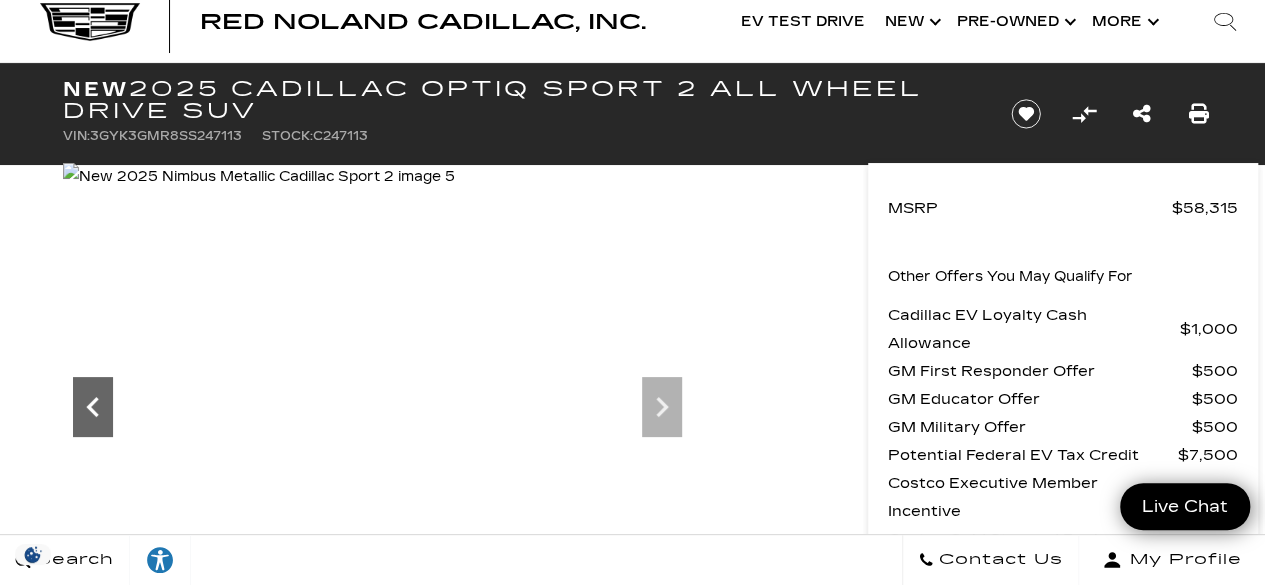 scroll, scrollTop: 44, scrollLeft: 0, axis: vertical 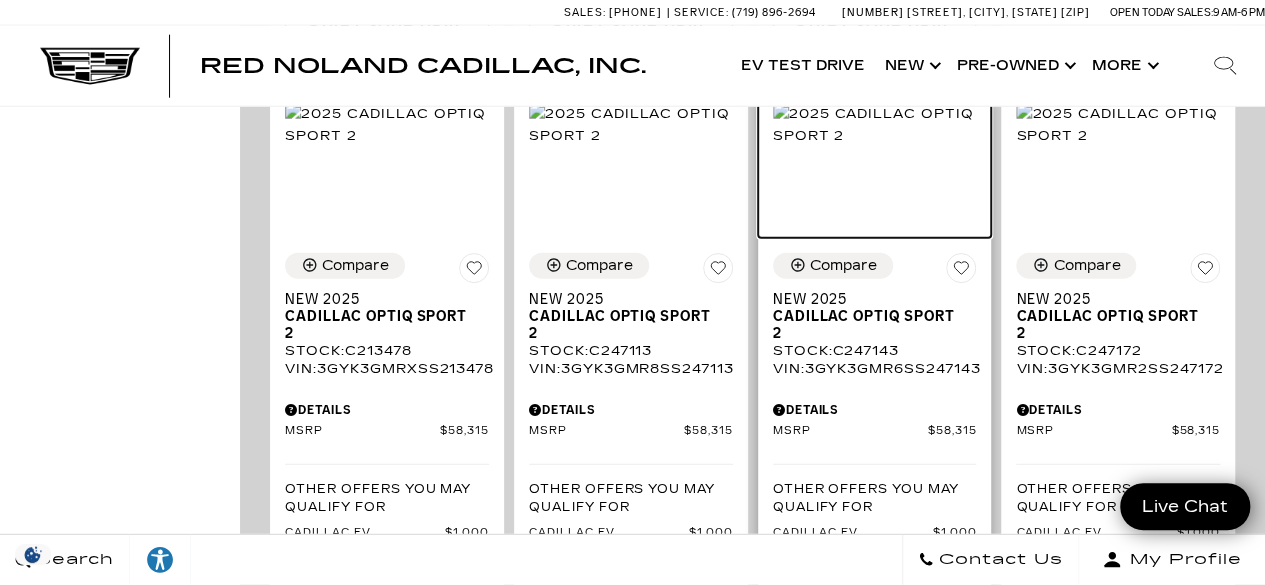 click at bounding box center [875, 125] 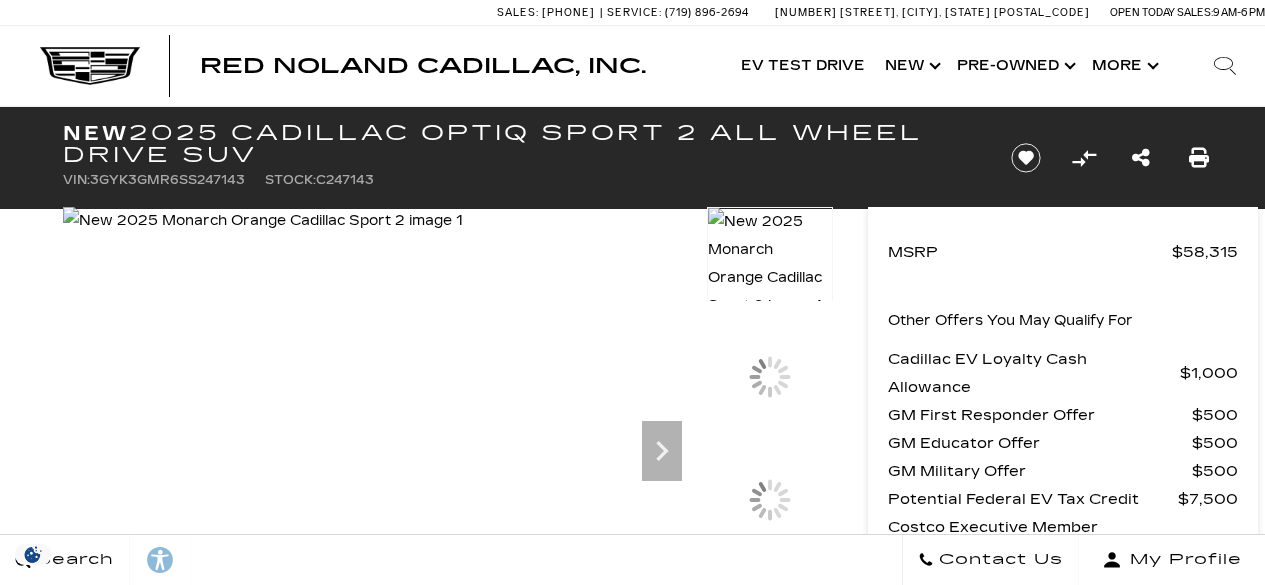 scroll, scrollTop: 0, scrollLeft: 0, axis: both 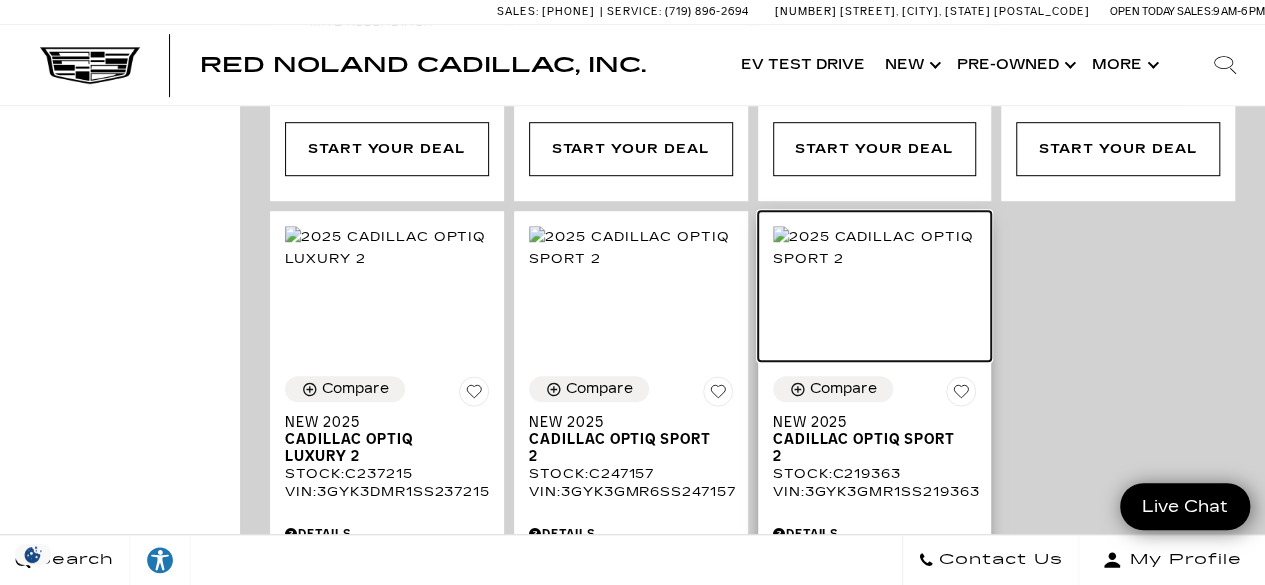 click at bounding box center (875, 248) 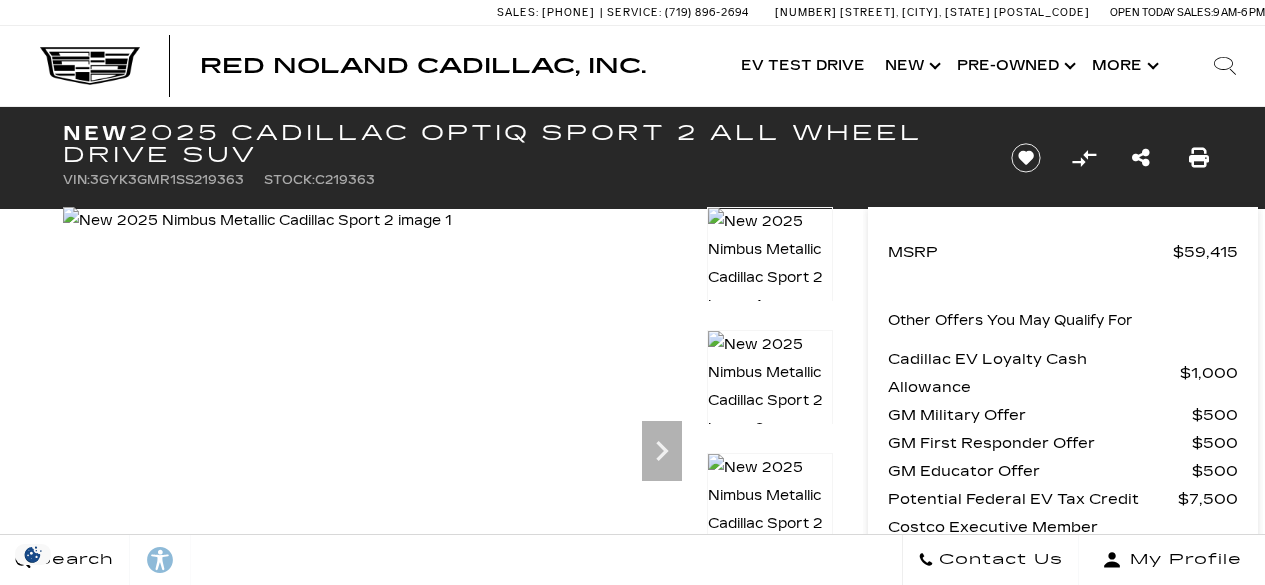 scroll, scrollTop: 0, scrollLeft: 0, axis: both 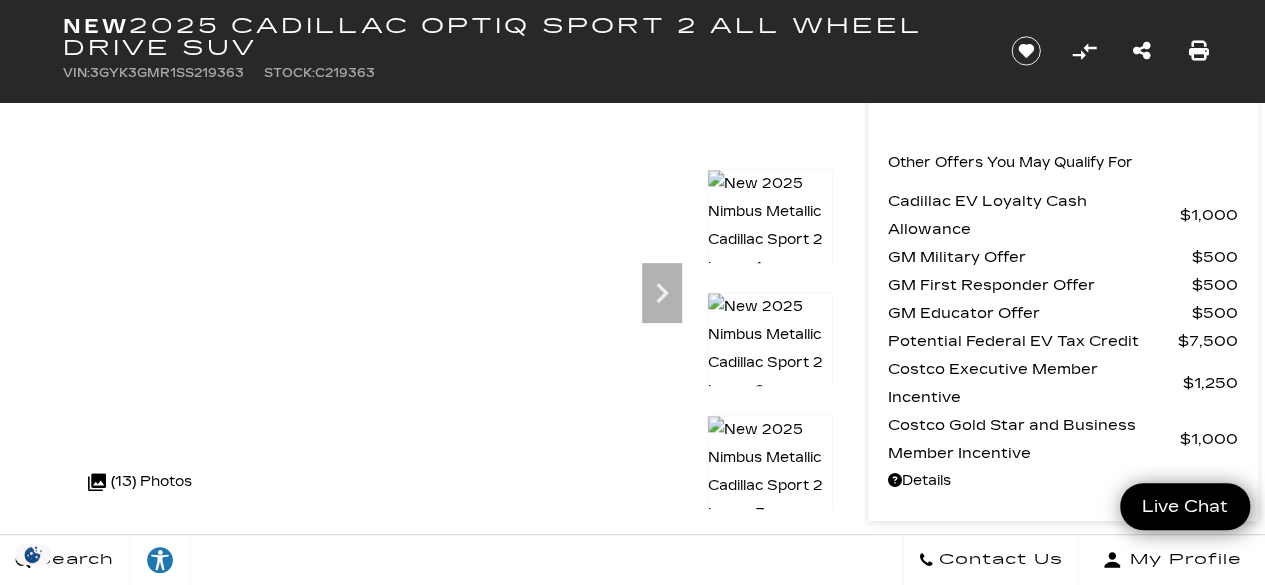 click on "MSRP
$59,415
Other Offers You May Qualify For
Cadillac EV Loyalty Cash Allowance
$1,000
GM Military Offer
$500
GM First Responder Offer
$500
GM Educator Offer
$500
Potential Federal EV Tax Credit
$7,500
Costco Executive Member Incentive
$1,250
Costco Gold Star and Business Member Incentive
$1,000
Disclaimer:
Tax, title, licensing and other fees NOT included. All prices, specifications and availability subject to change without notice. Dealer Handling included in all sale pricing. Contact dealer for most current information.
Tax, title, license (unless itemized above) are extra. Not available with special finance, lease and some other offers." at bounding box center (1033, 235) 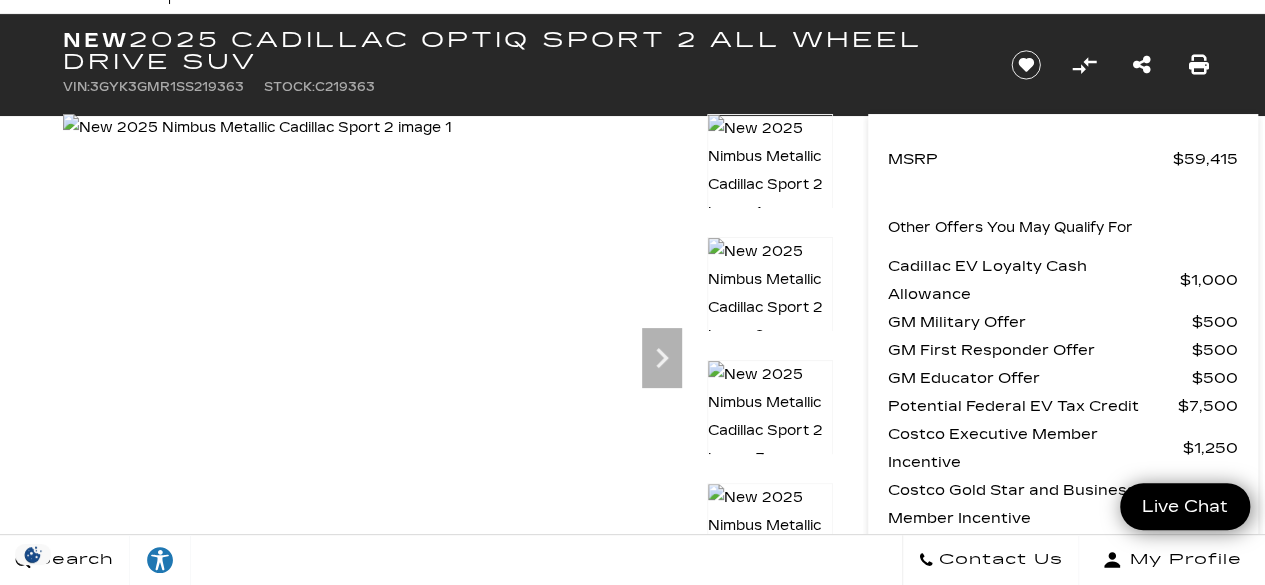 scroll, scrollTop: 94, scrollLeft: 0, axis: vertical 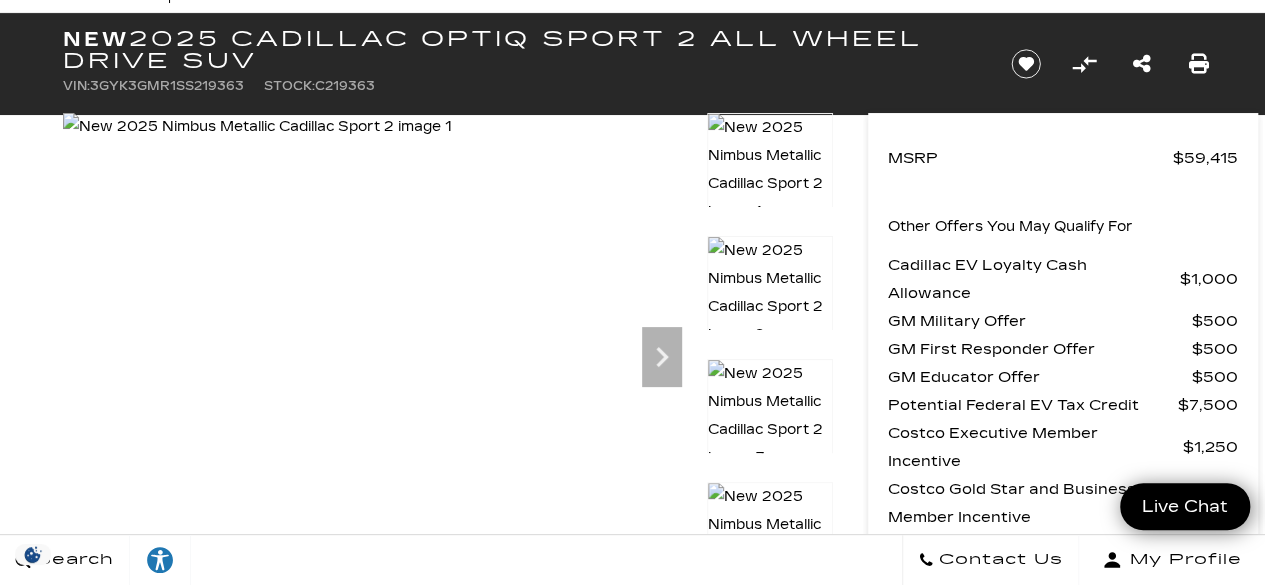 click 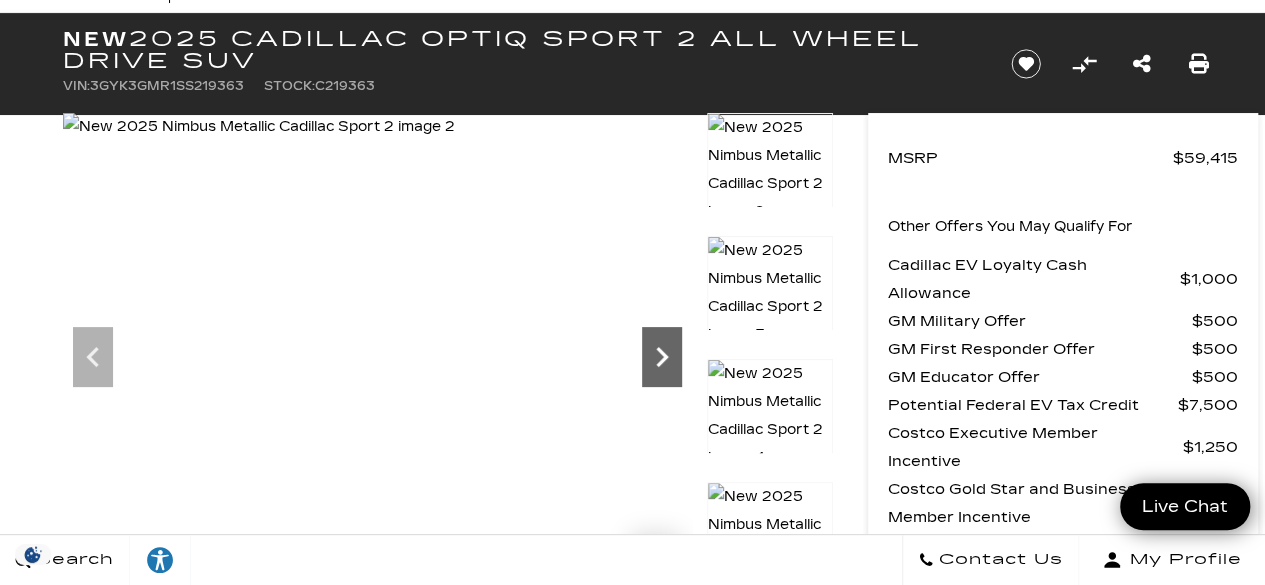 click 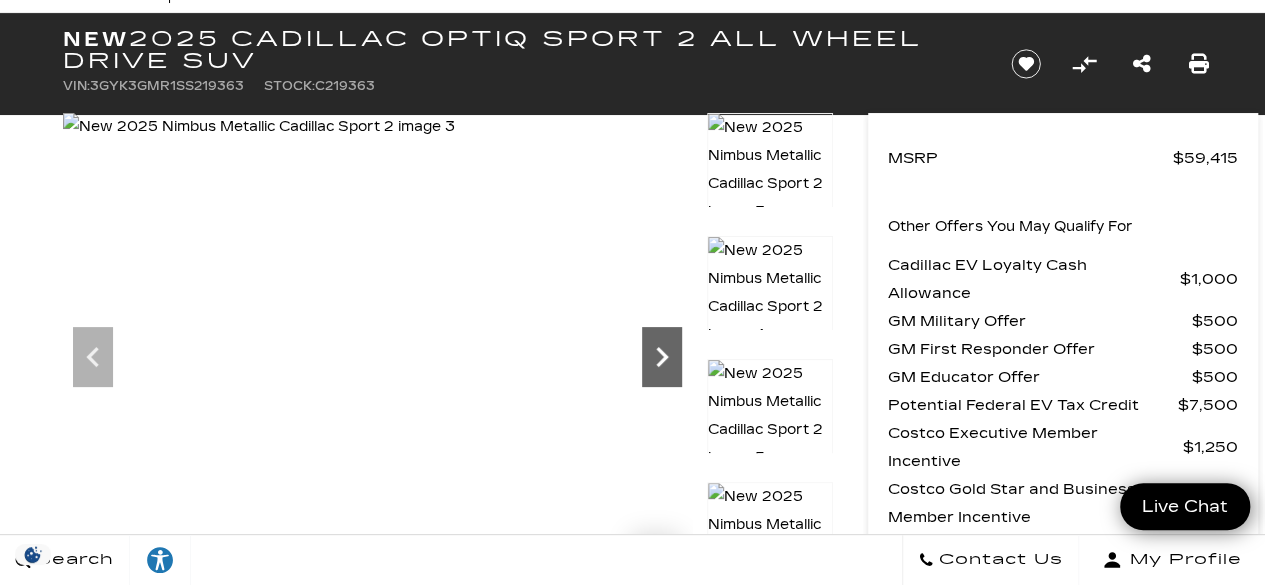 click 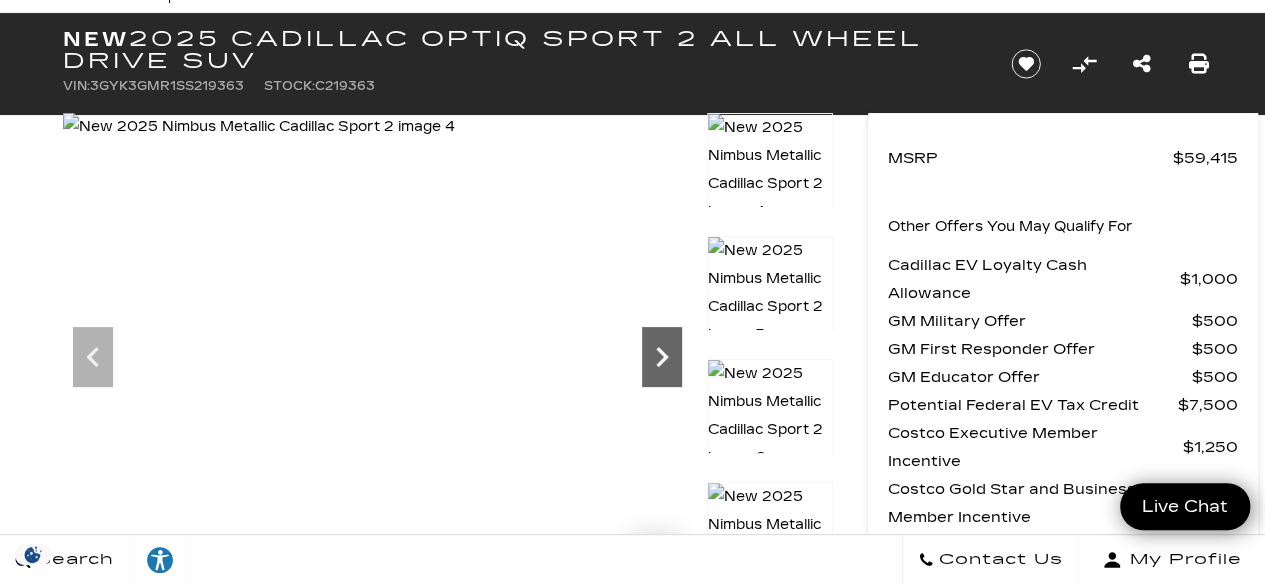 click 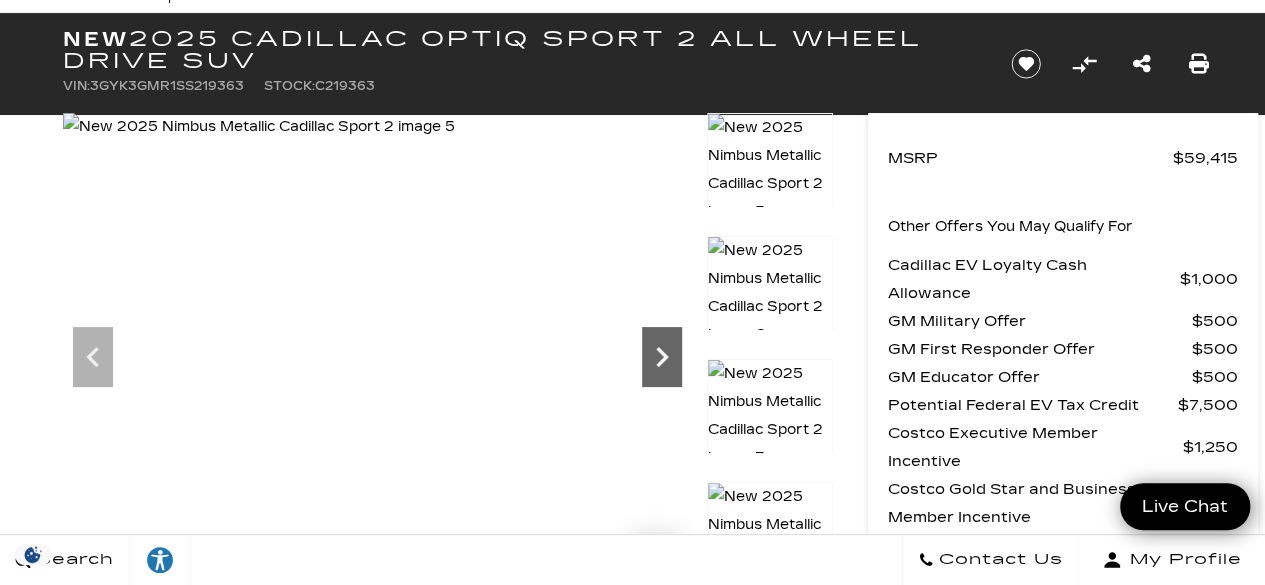 click 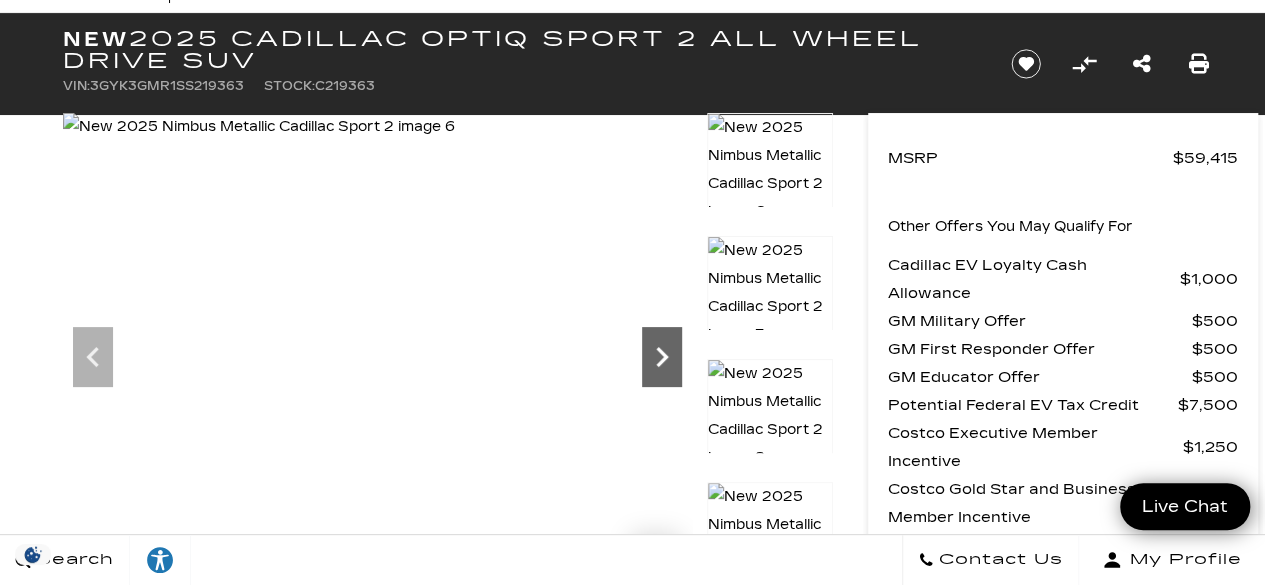 click 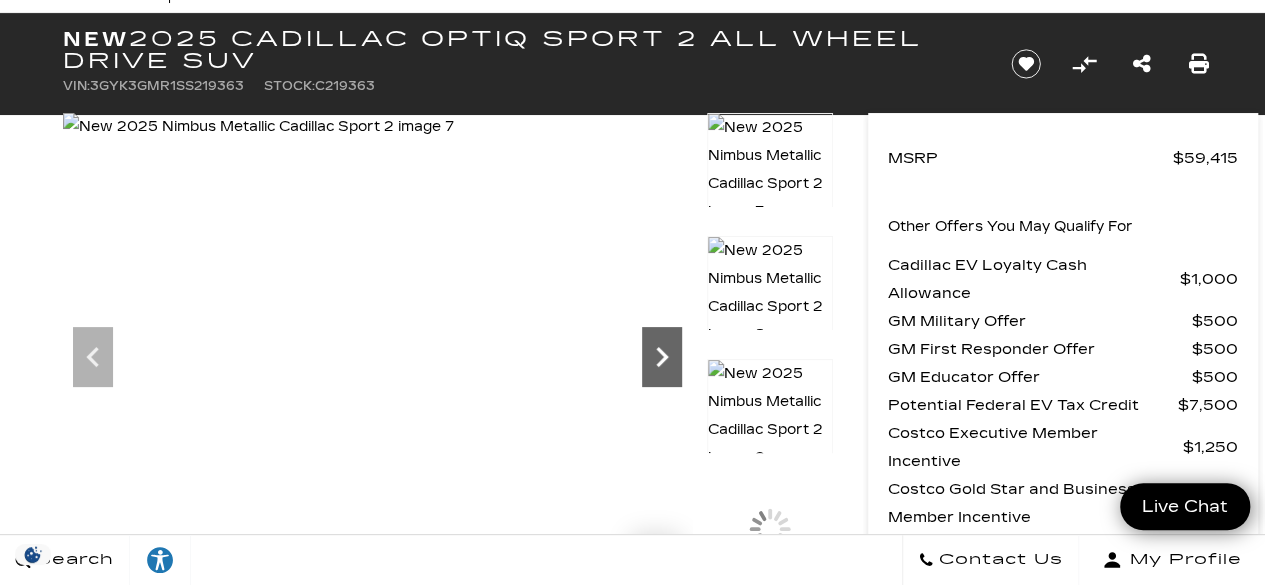 click 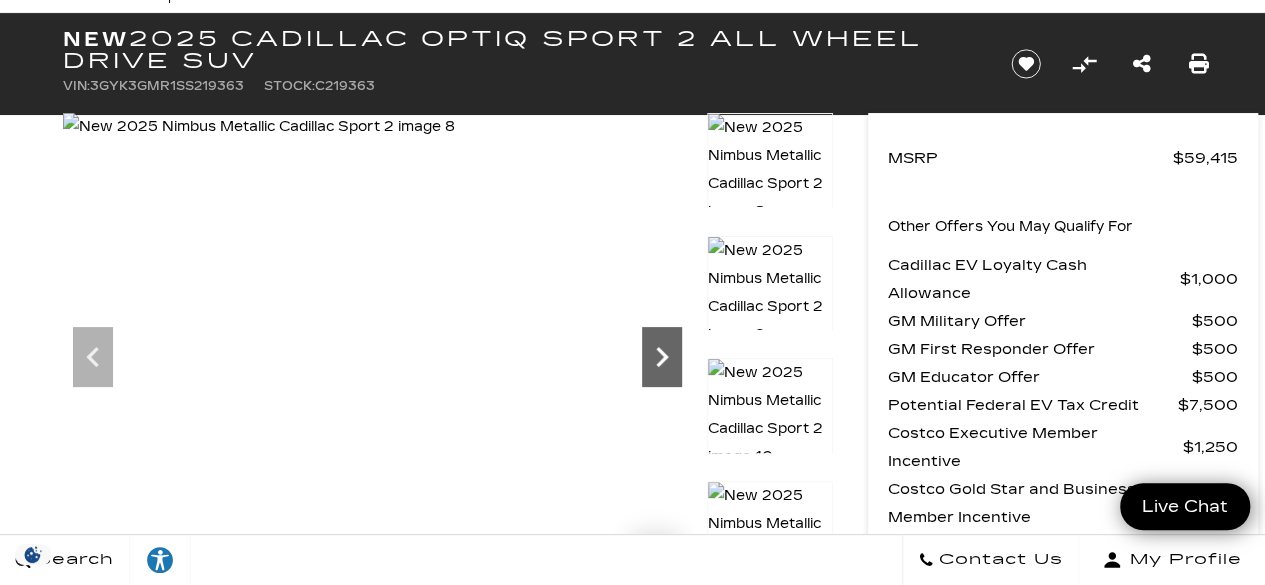 click 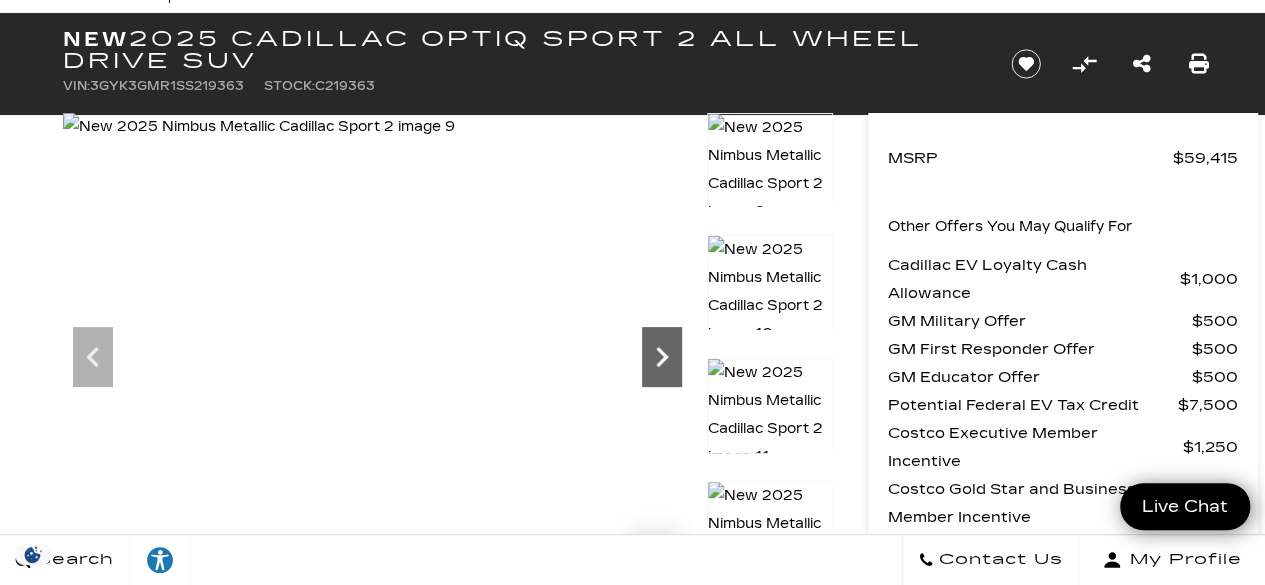 click 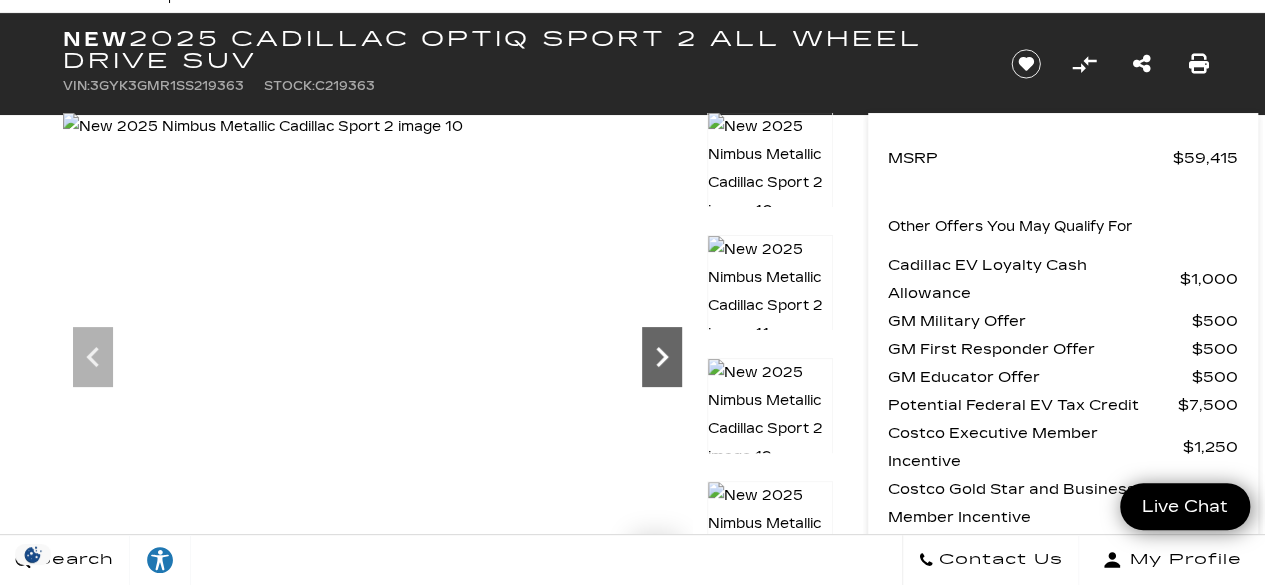 click 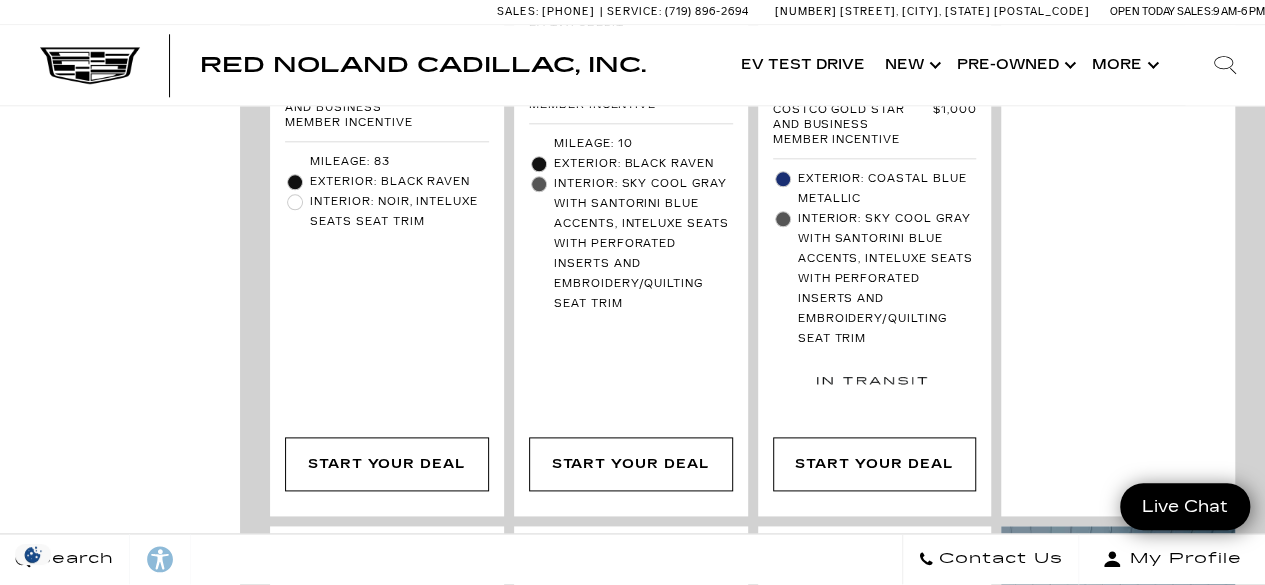 scroll, scrollTop: 2210, scrollLeft: 0, axis: vertical 